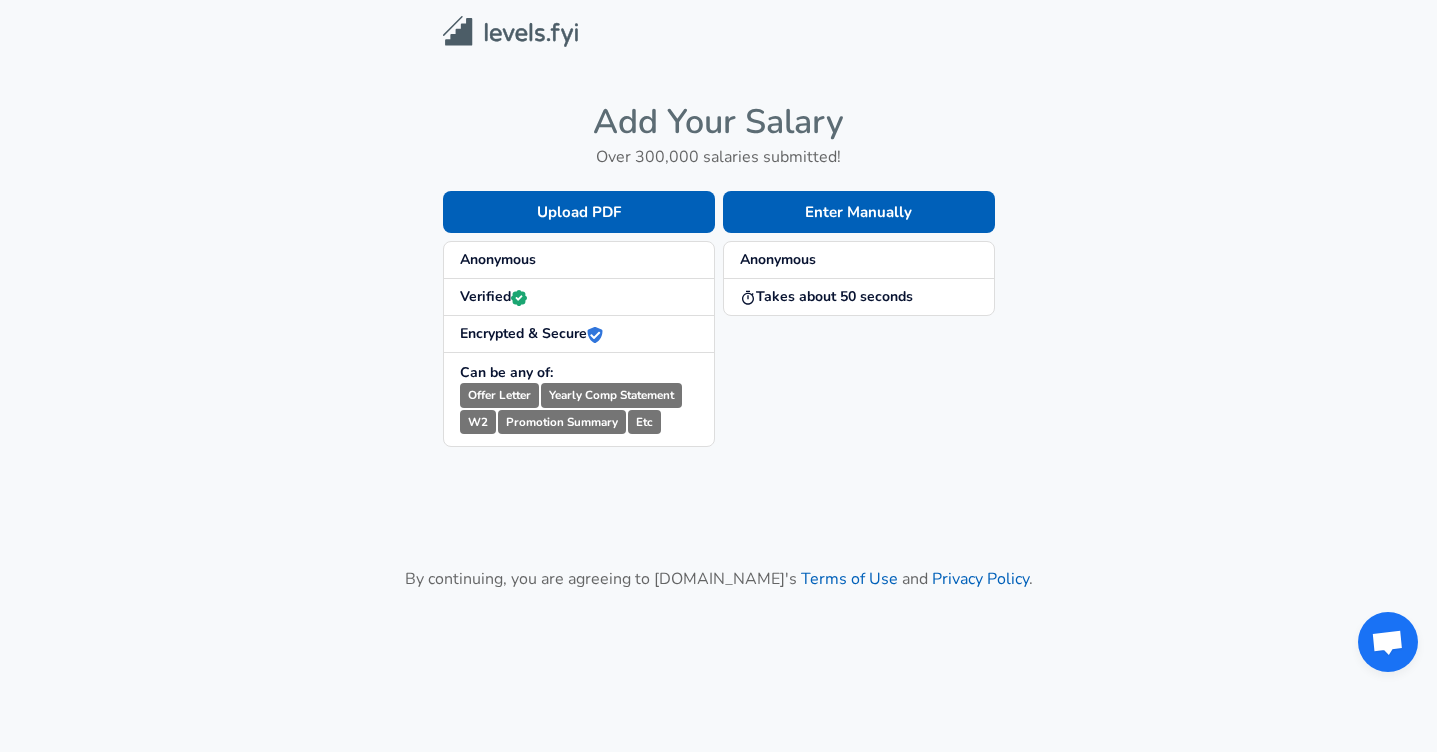 scroll, scrollTop: 0, scrollLeft: 0, axis: both 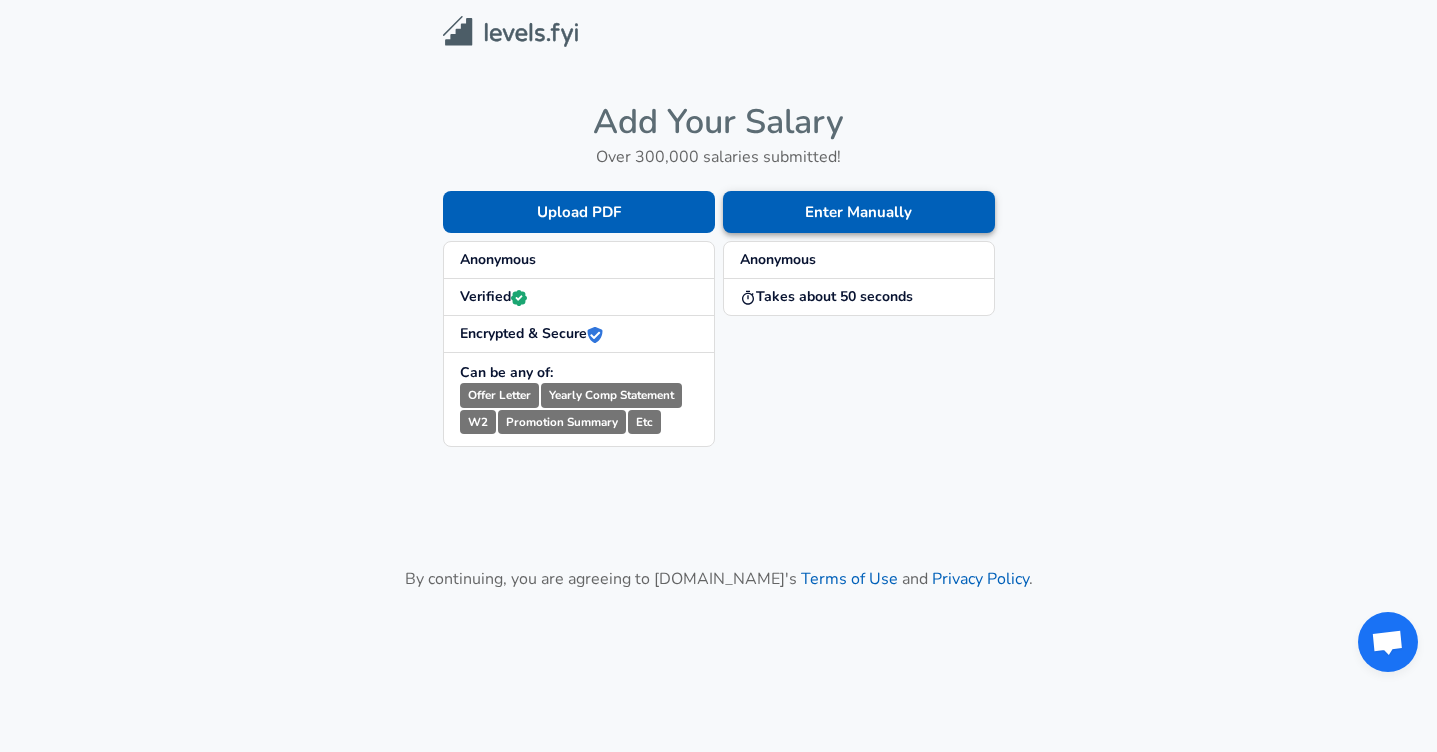 click on "Enter Manually" at bounding box center (859, 212) 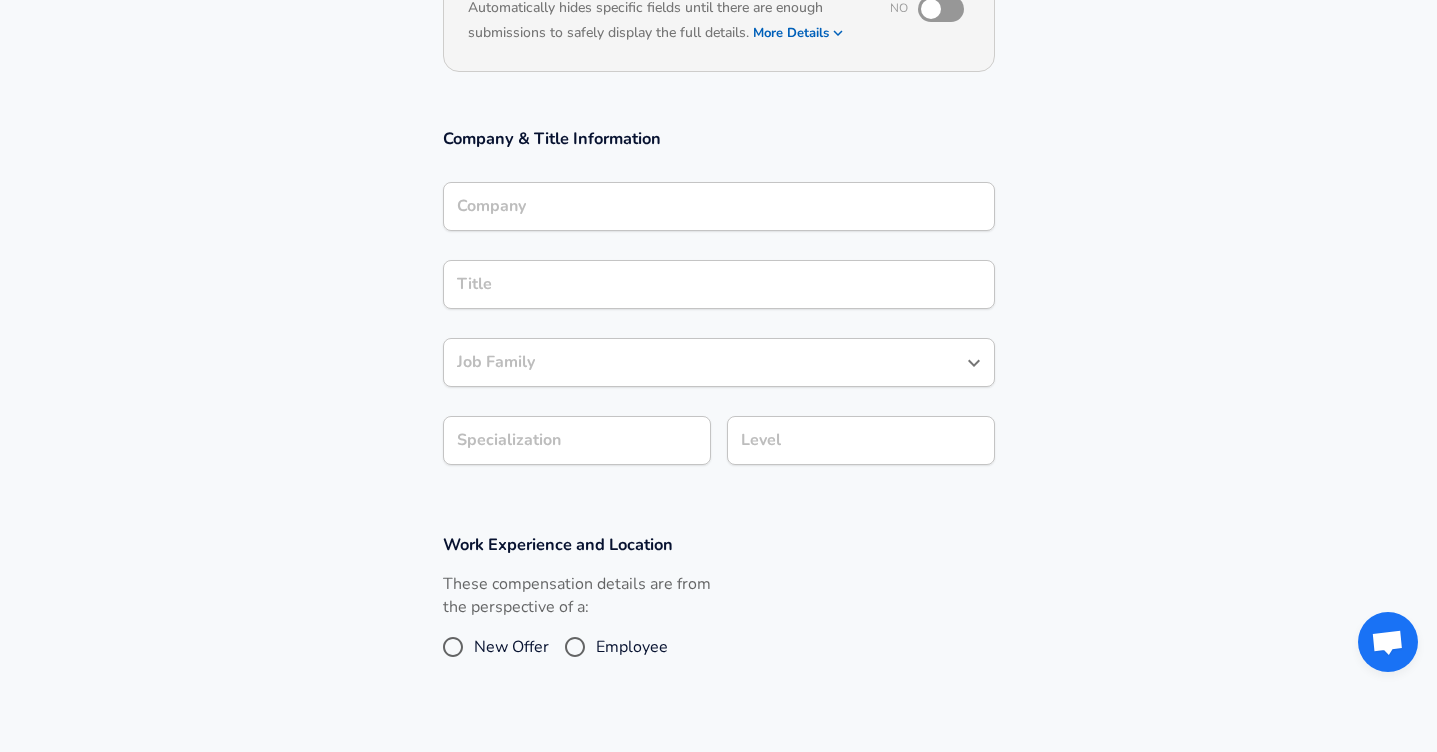 scroll, scrollTop: 324, scrollLeft: 0, axis: vertical 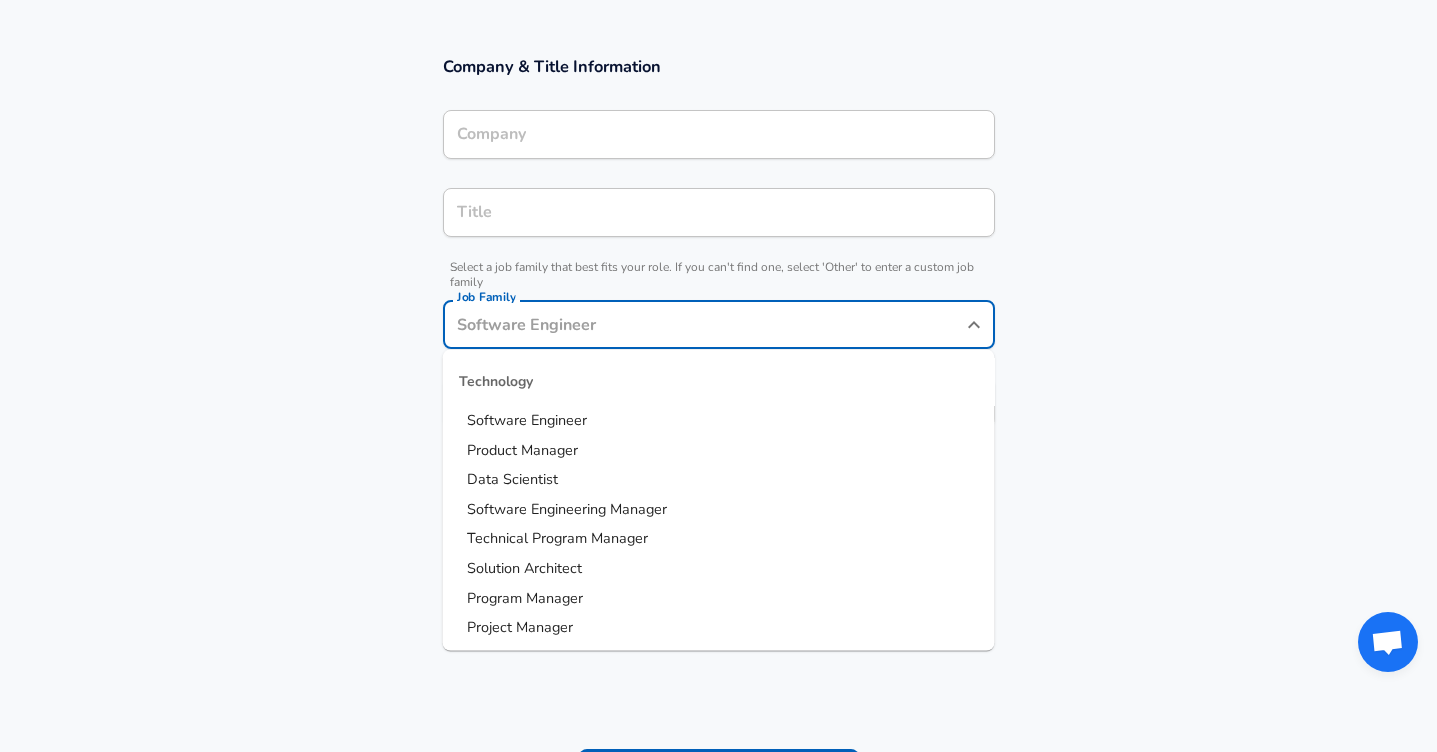 click on "Job Family" at bounding box center [704, 324] 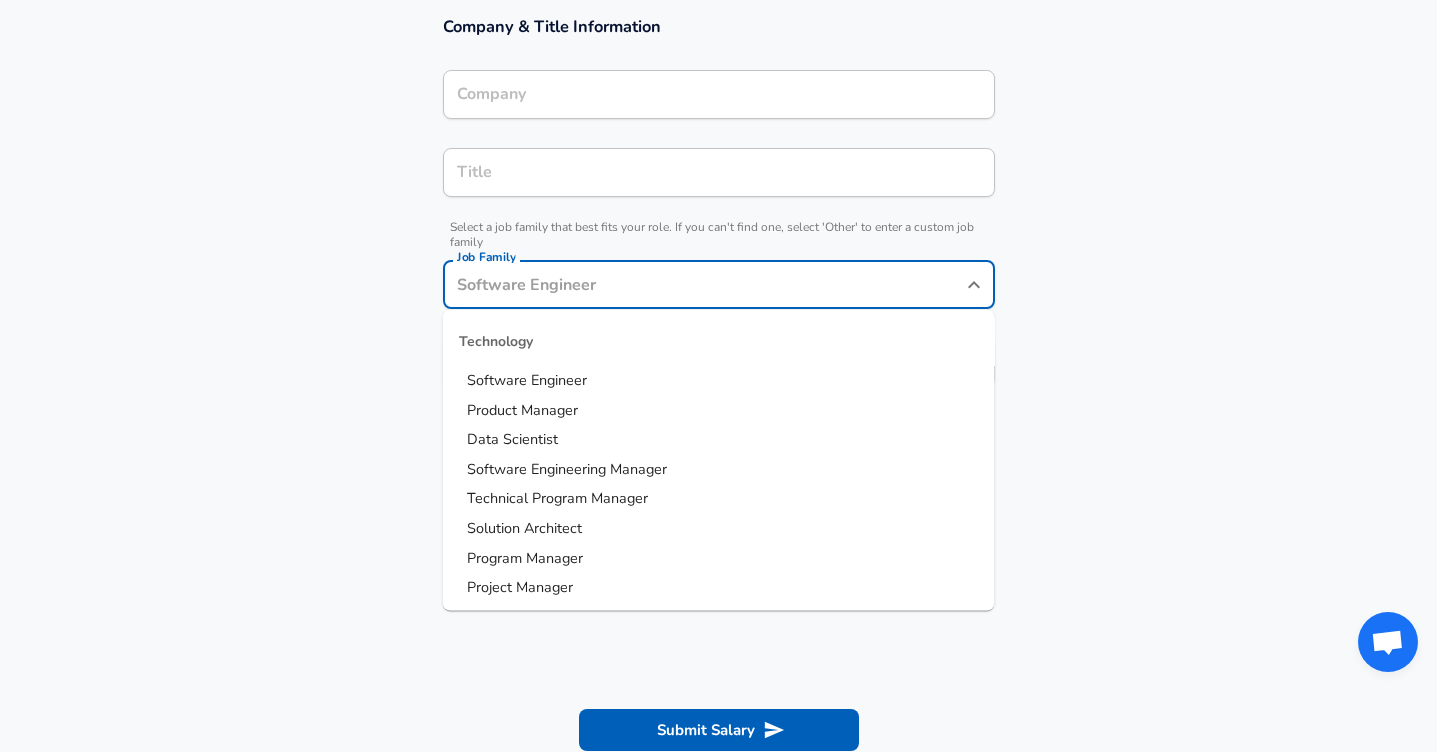 click on "Software Engineer" at bounding box center [527, 380] 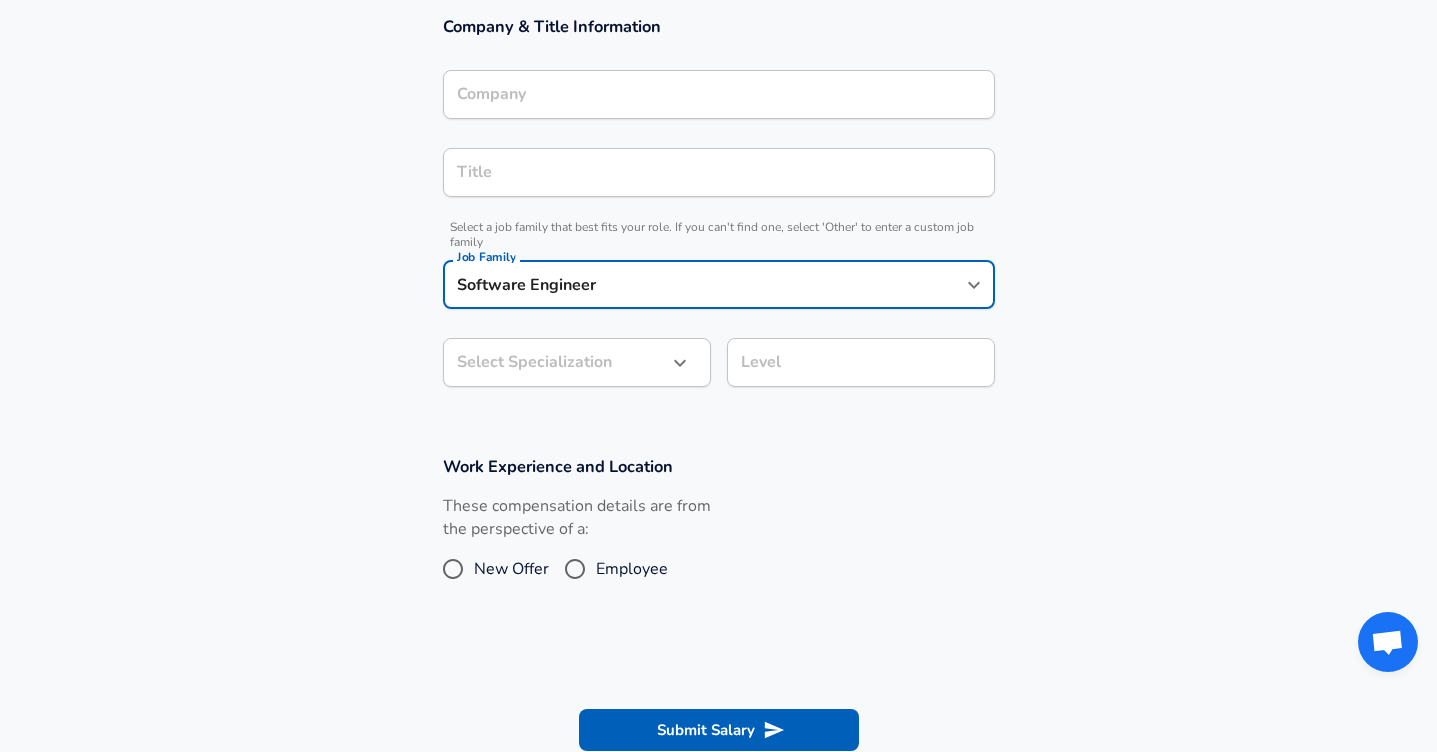 click on "Restart Add Your Salary Upload your offer letter   to verify your submission Enhance Privacy and Anonymity No Automatically hides specific fields until there are enough submissions to safely display the full details.   More Details Based on your submission and the data points that we have already collected, we will automatically hide and anonymize specific fields if there aren't enough data points to remain sufficiently anonymous. Company & Title Information Company Company Title Title   Select a job family that best fits your role. If you can't find one, select 'Other' to enter a custom job family Job Family Software Engineer Job Family Select Specialization ​ Select Specialization Level Level Work Experience and Location These compensation details are from the perspective of a: New Offer Employee Submit Salary By continuing, you are agreeing to [DOMAIN_NAME][PERSON_NAME]'s   Terms of Use   and   Privacy Policy . Helping People Build Better Careers © [DATE] -  [DATE] [DOMAIN_NAME] - Add Your Compensation Anonymously
Yes" at bounding box center [718, 12] 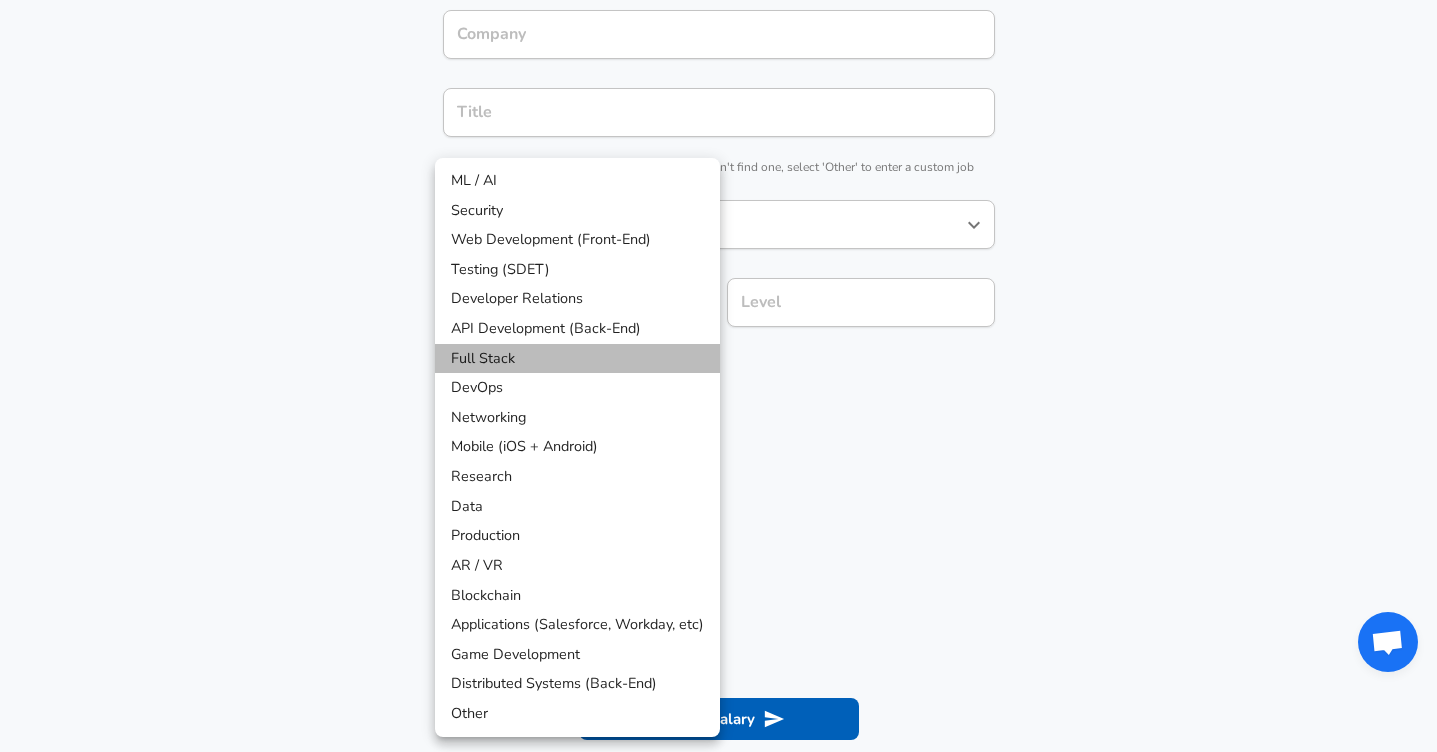 click on "Full Stack" at bounding box center (577, 359) 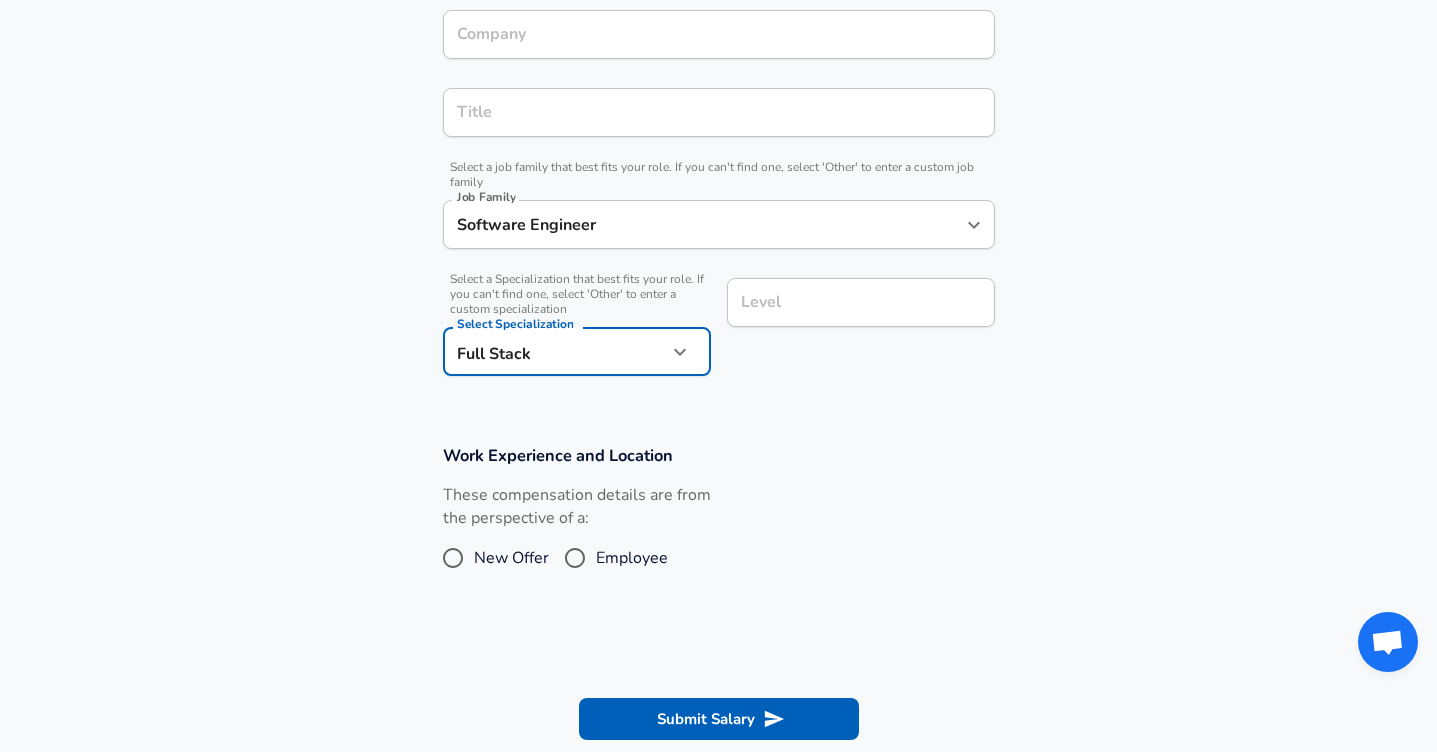 scroll, scrollTop: 464, scrollLeft: 0, axis: vertical 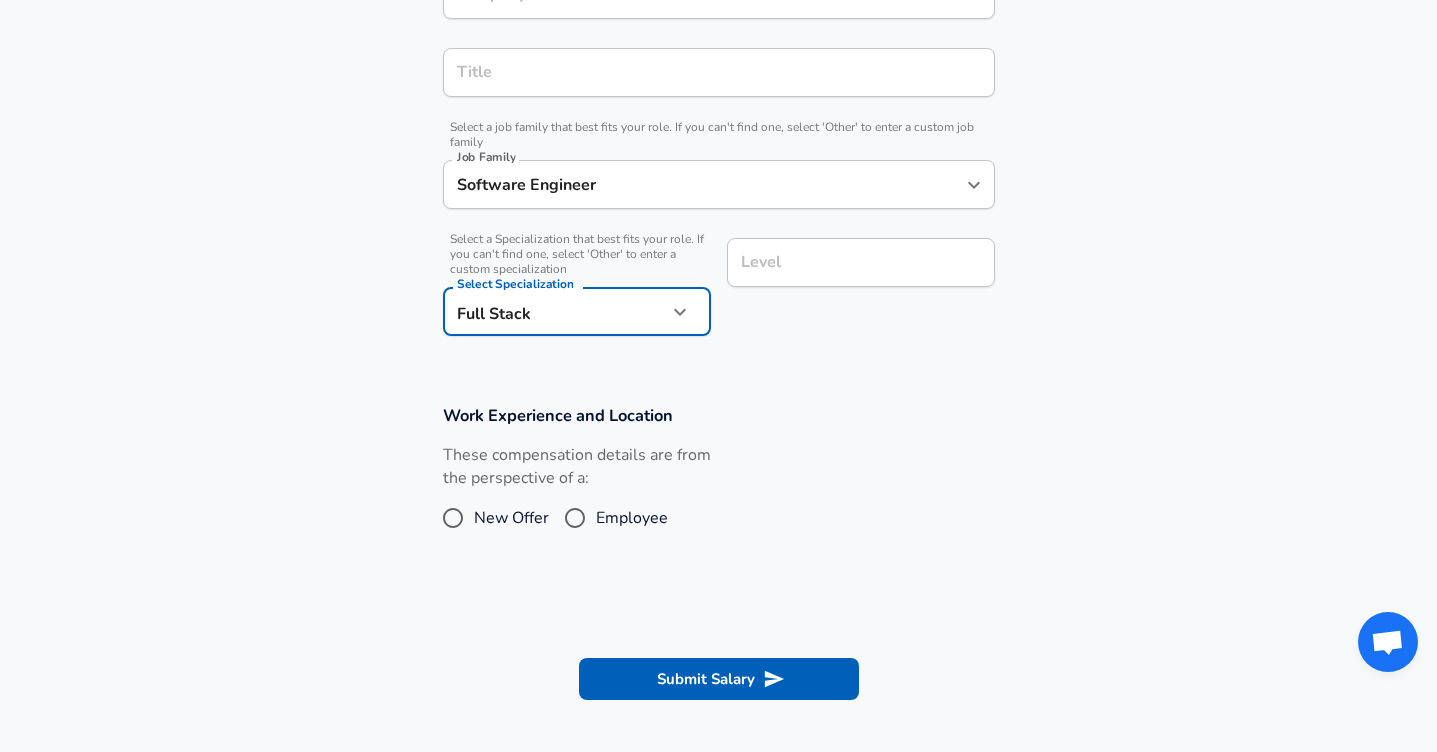 click on "Level" at bounding box center [861, 262] 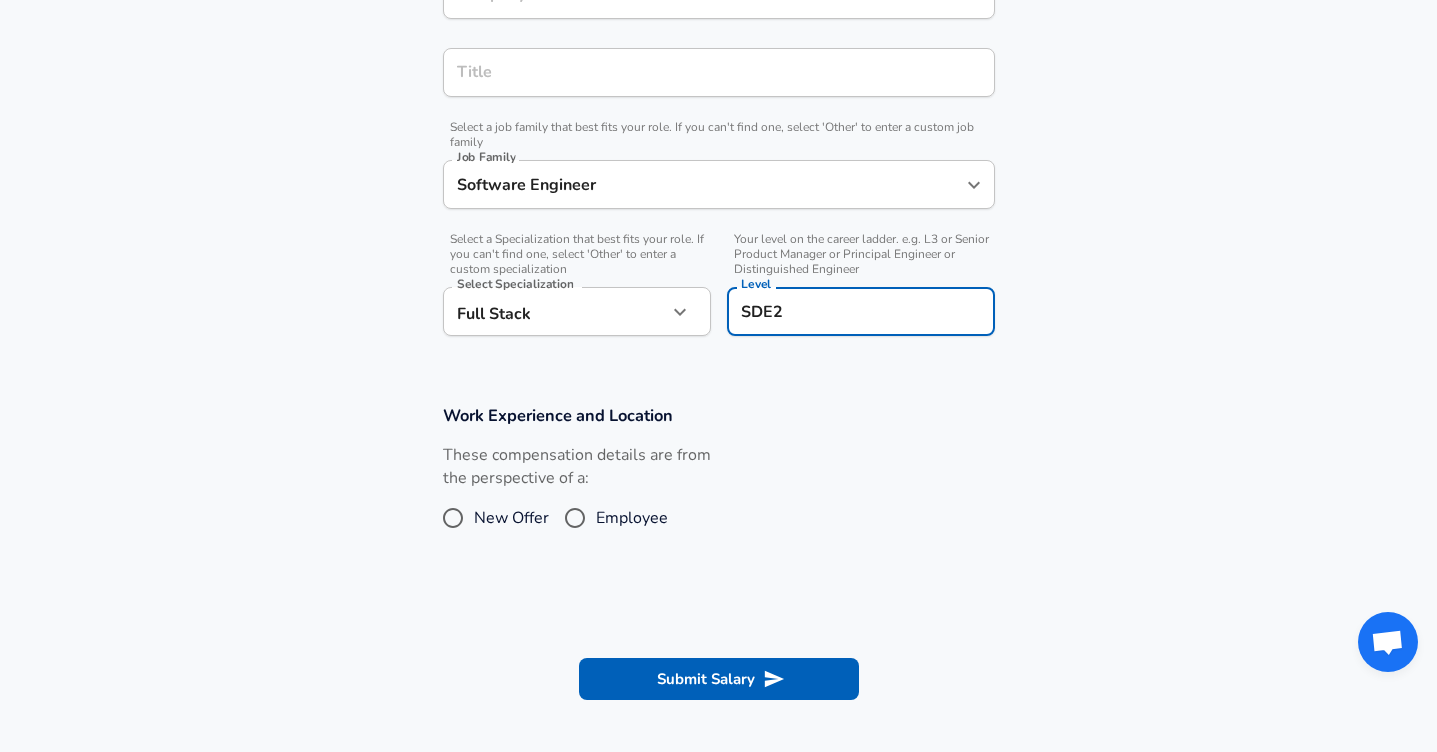 type on "SDE2" 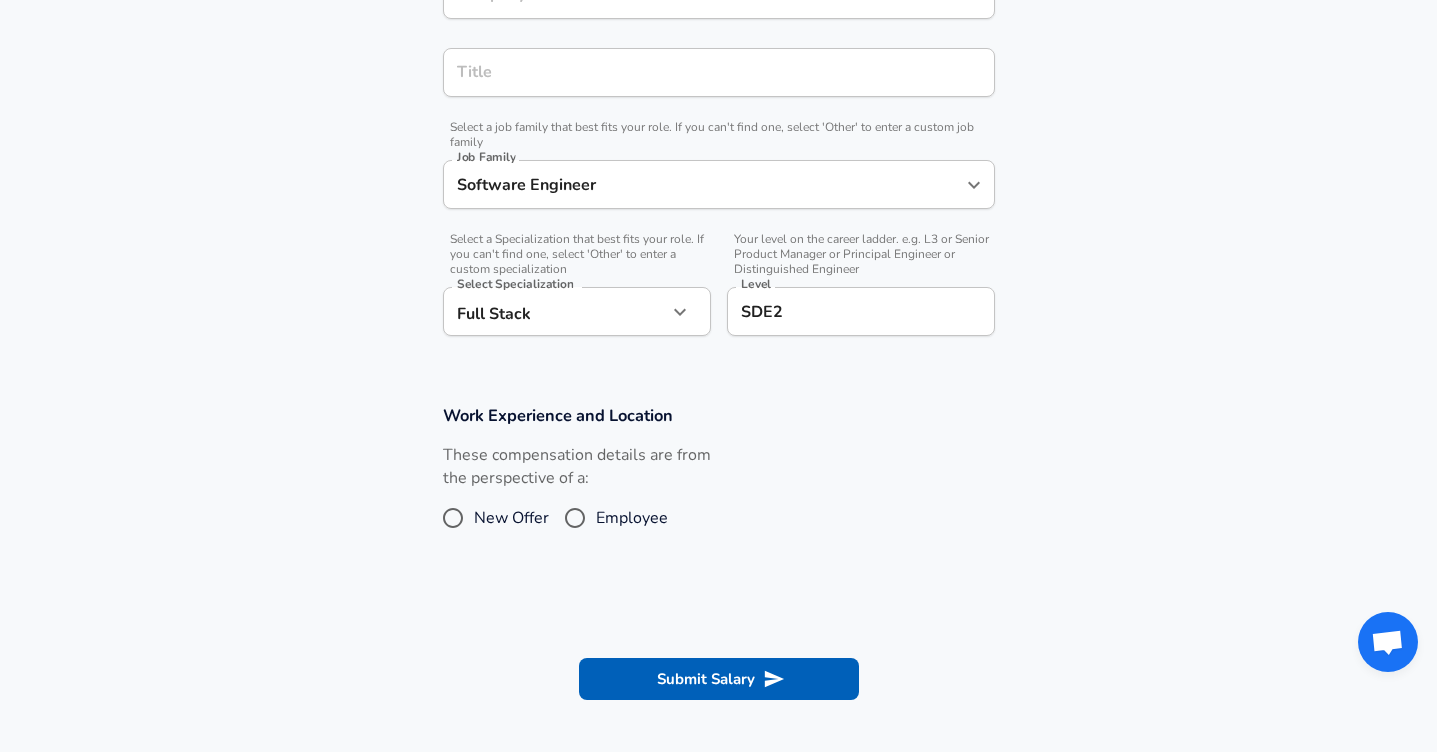 click on "These compensation details are from the perspective of a: New Offer Employee" at bounding box center [711, 497] 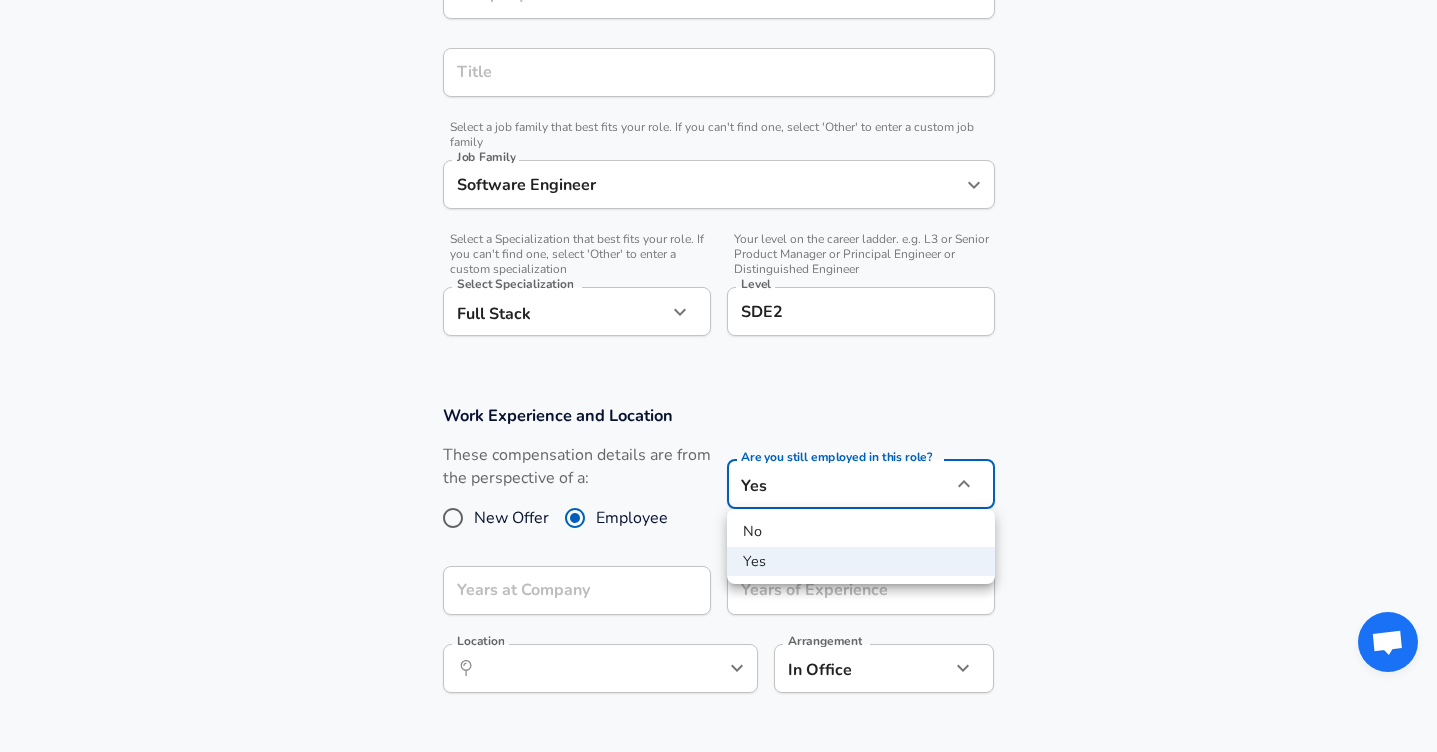 click on "Restart Add Your Salary Upload your offer letter   to verify your submission Enhance Privacy and Anonymity No Automatically hides specific fields until there are enough submissions to safely display the full details.   More Details Based on your submission and the data points that we have already collected, we will automatically hide and anonymize specific fields if there aren't enough data points to remain sufficiently anonymous. Company & Title Information Company Company Title Title   Select a job family that best fits your role. If you can't find one, select 'Other' to enter a custom job family Job Family Software Engineer Job Family   Select a Specialization that best fits your role. If you can't find one, select 'Other' to enter a custom specialization Select Specialization Full Stack Full Stack Select Specialization   Your level on the career ladder. e.g. L3 or Senior Product Manager or Principal Engineer or Distinguished Engineer Level SDE2 Level Work Experience and Location New Offer Employee Yes yes" at bounding box center [718, -88] 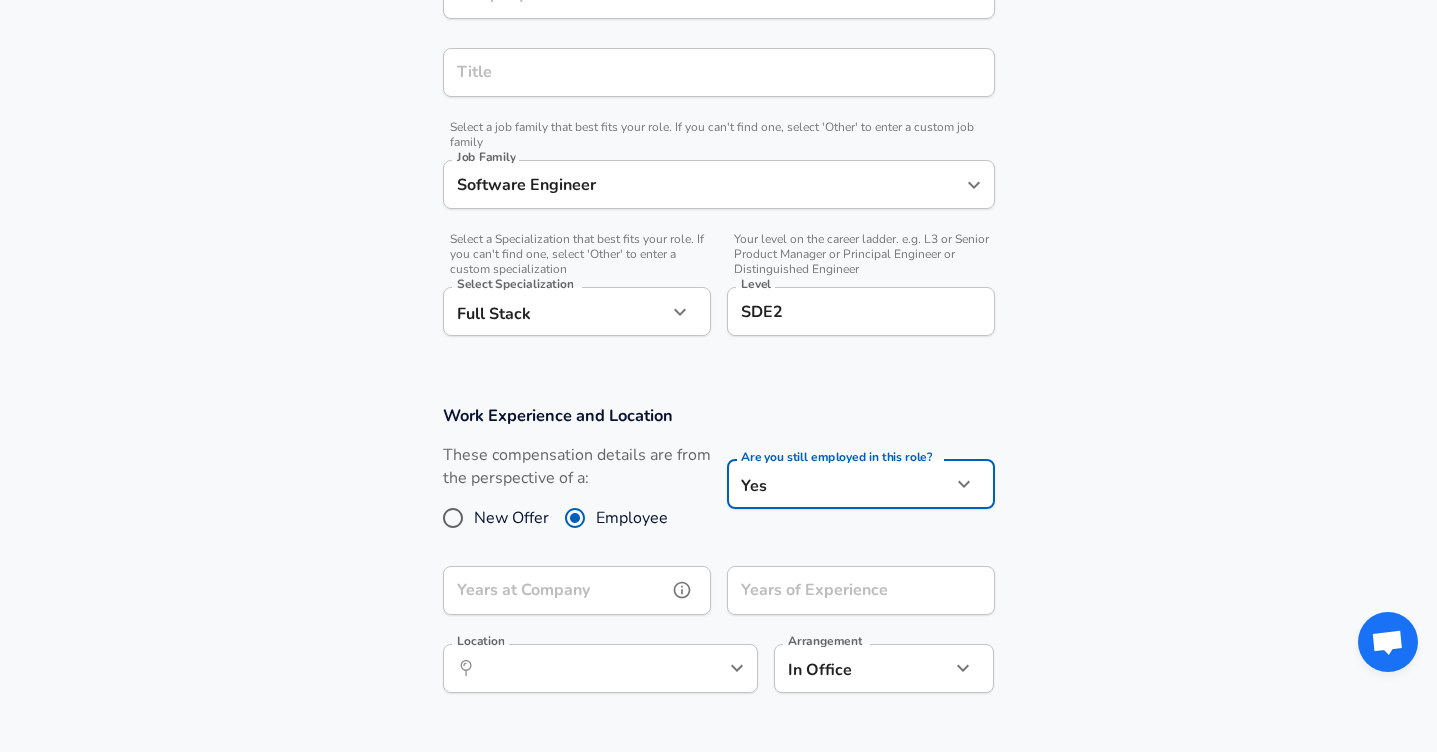 click on "Years at Company" at bounding box center (555, 590) 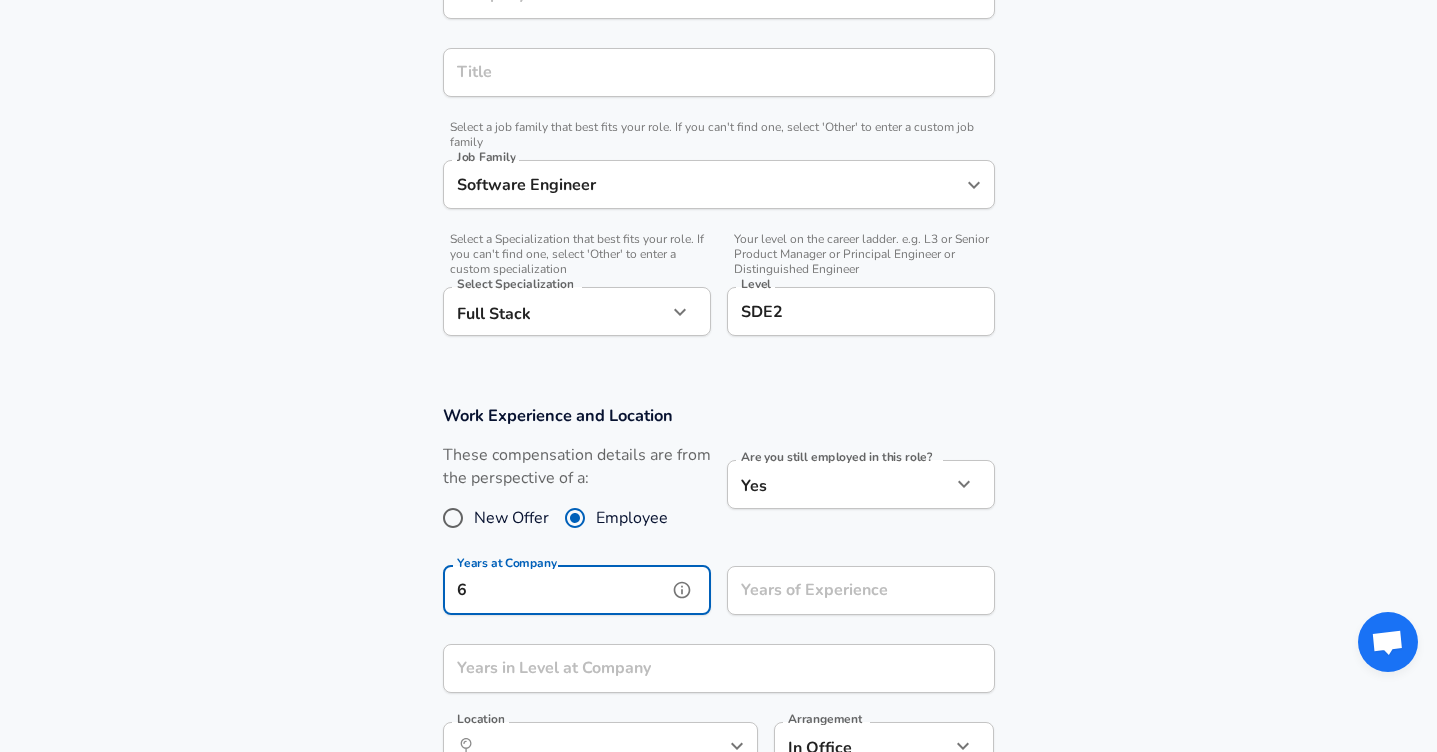type on "6" 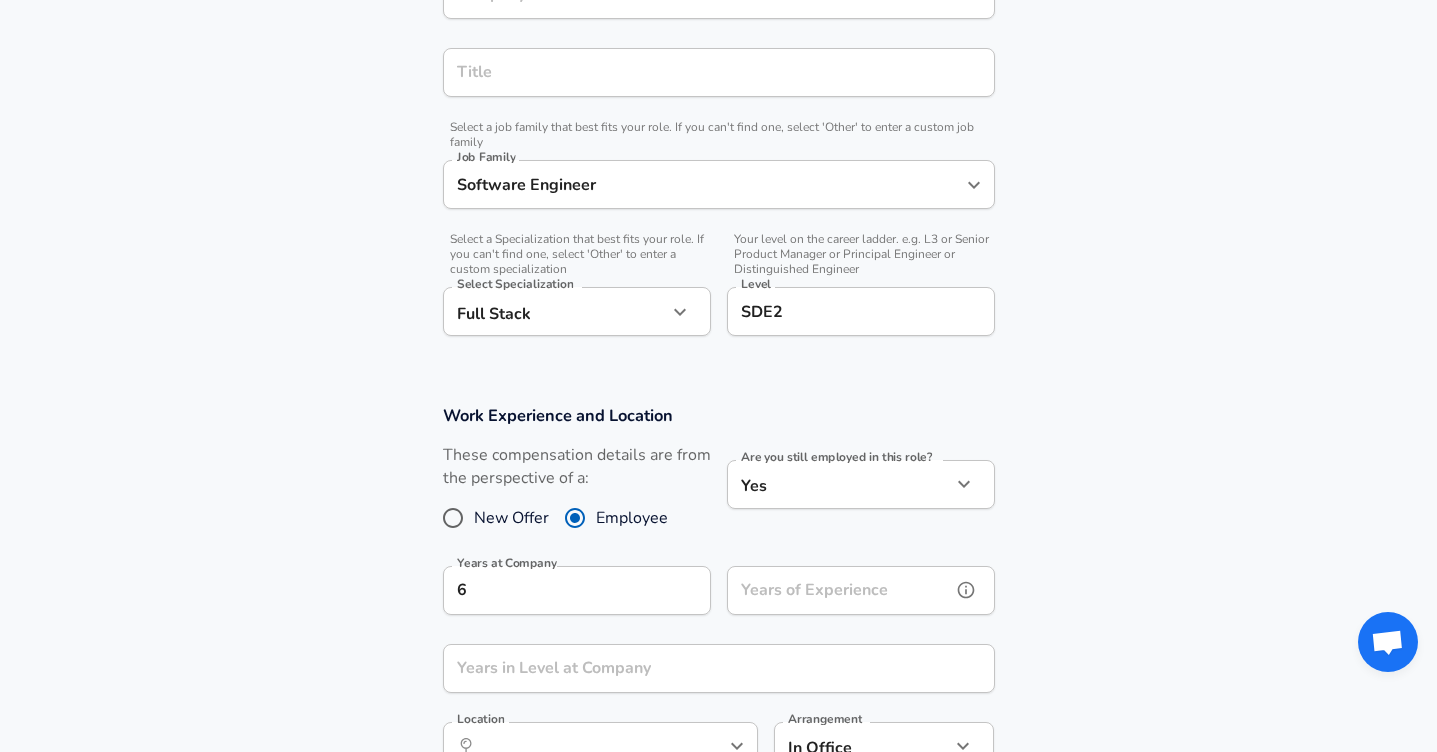 click on "Years of Experience" at bounding box center (839, 590) 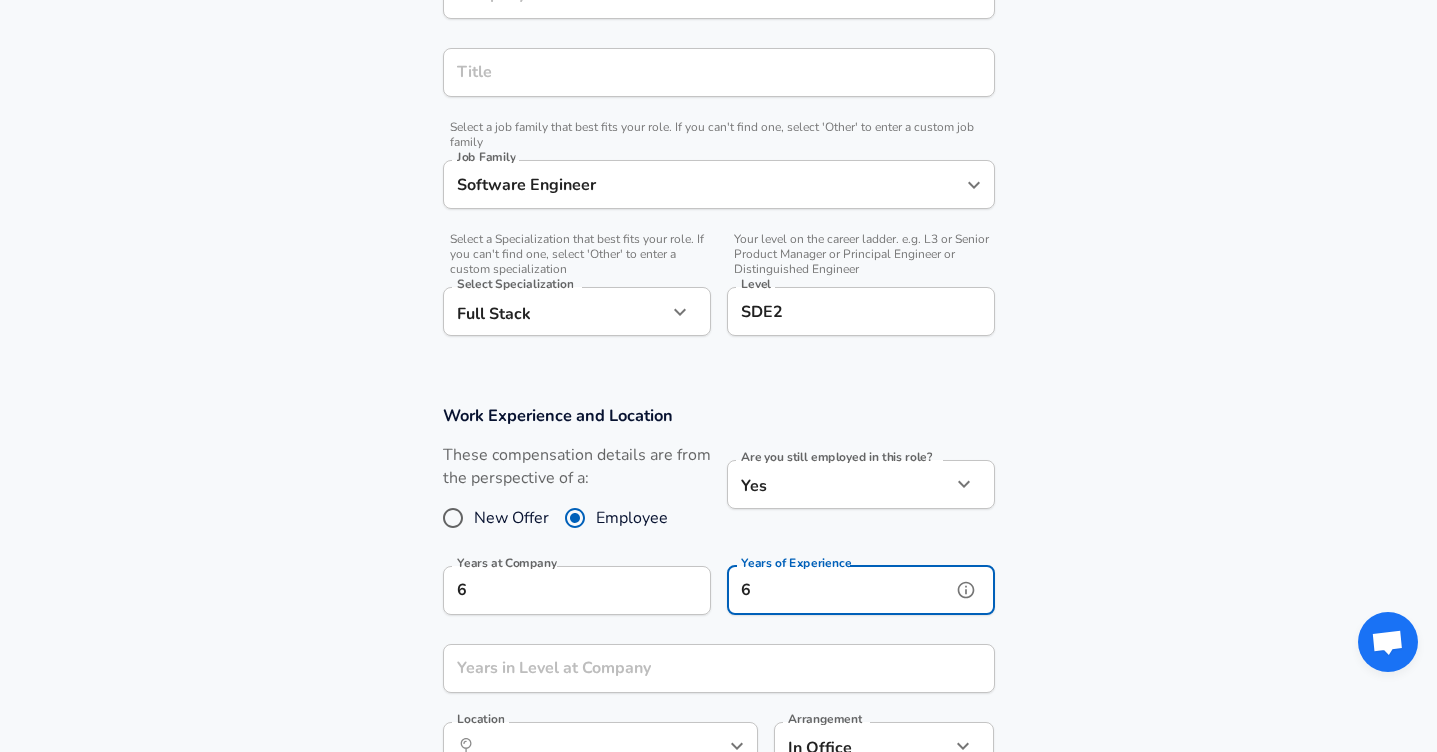 scroll, scrollTop: 0, scrollLeft: 0, axis: both 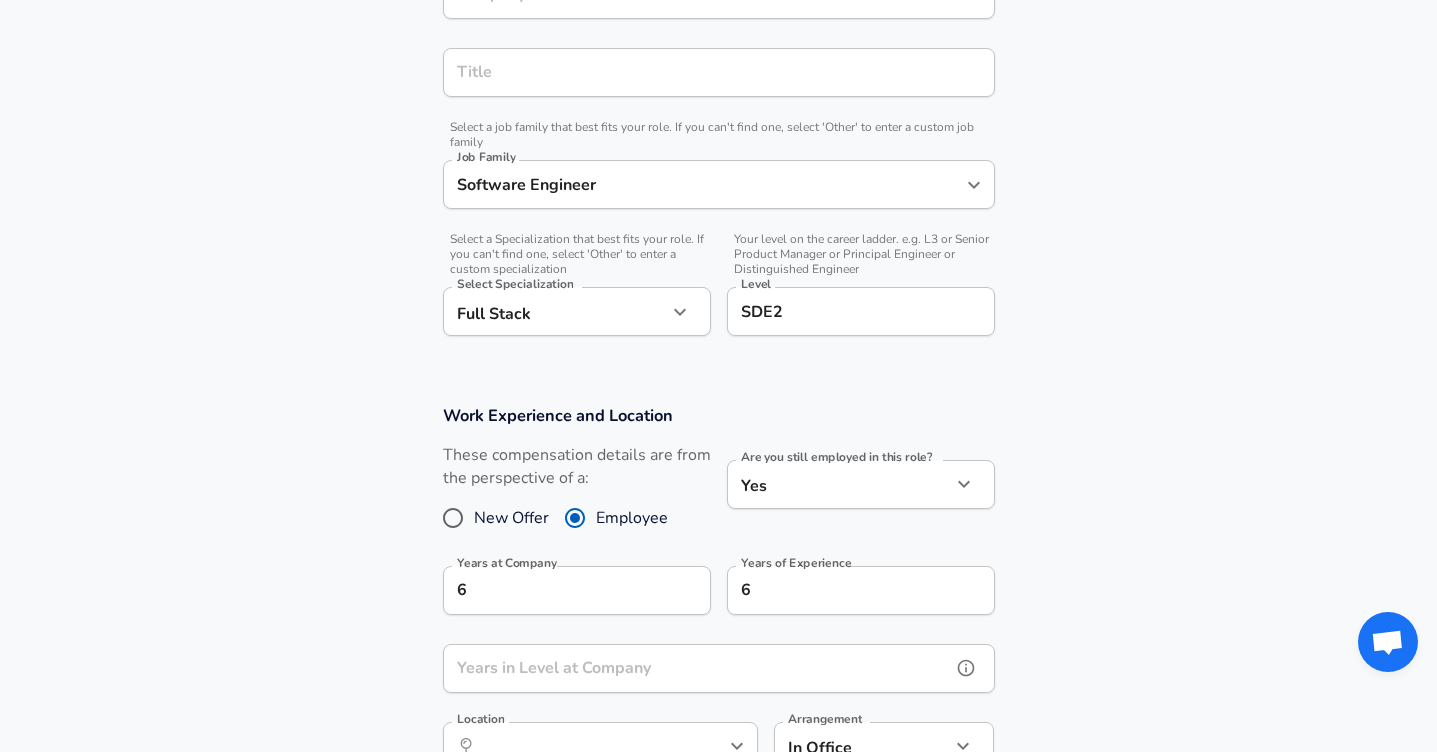 click on "Years in Level at Company" at bounding box center (697, 668) 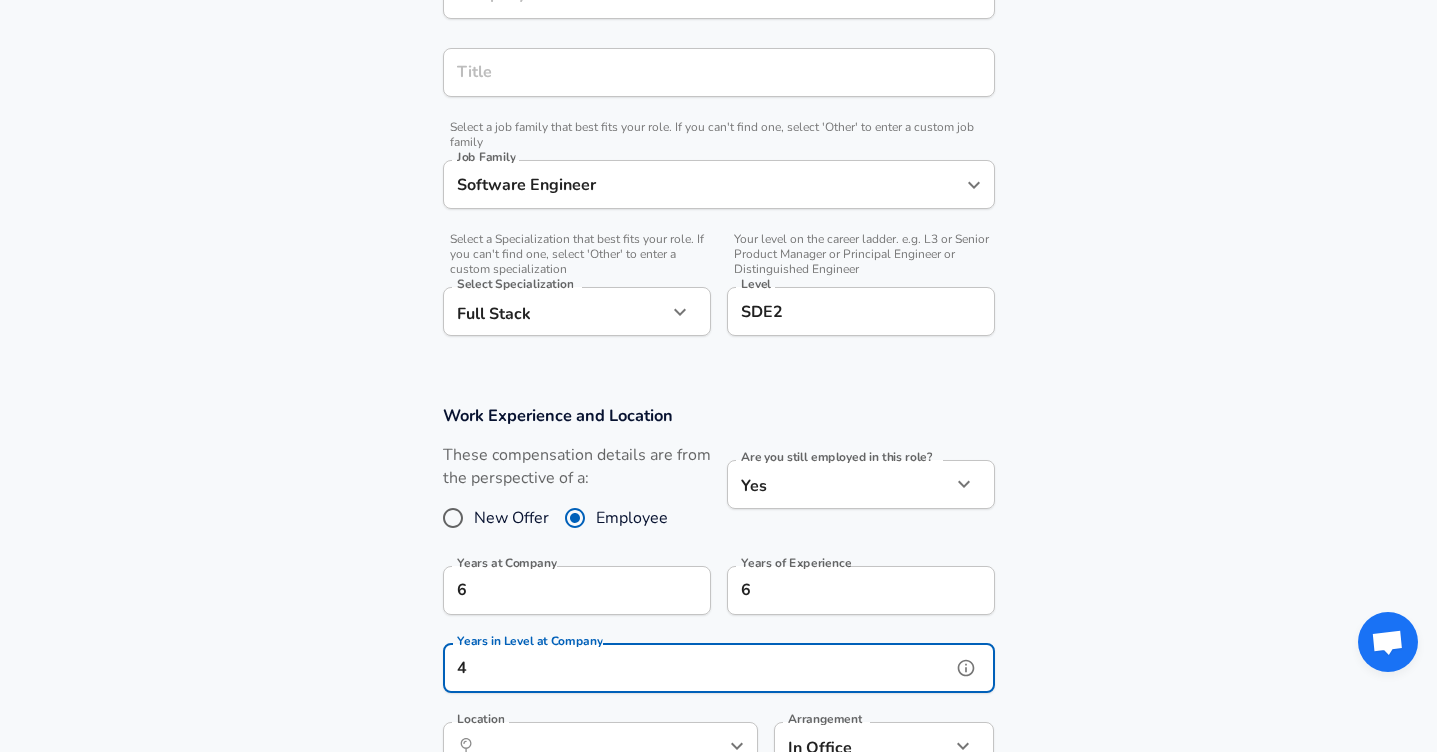 type on "4" 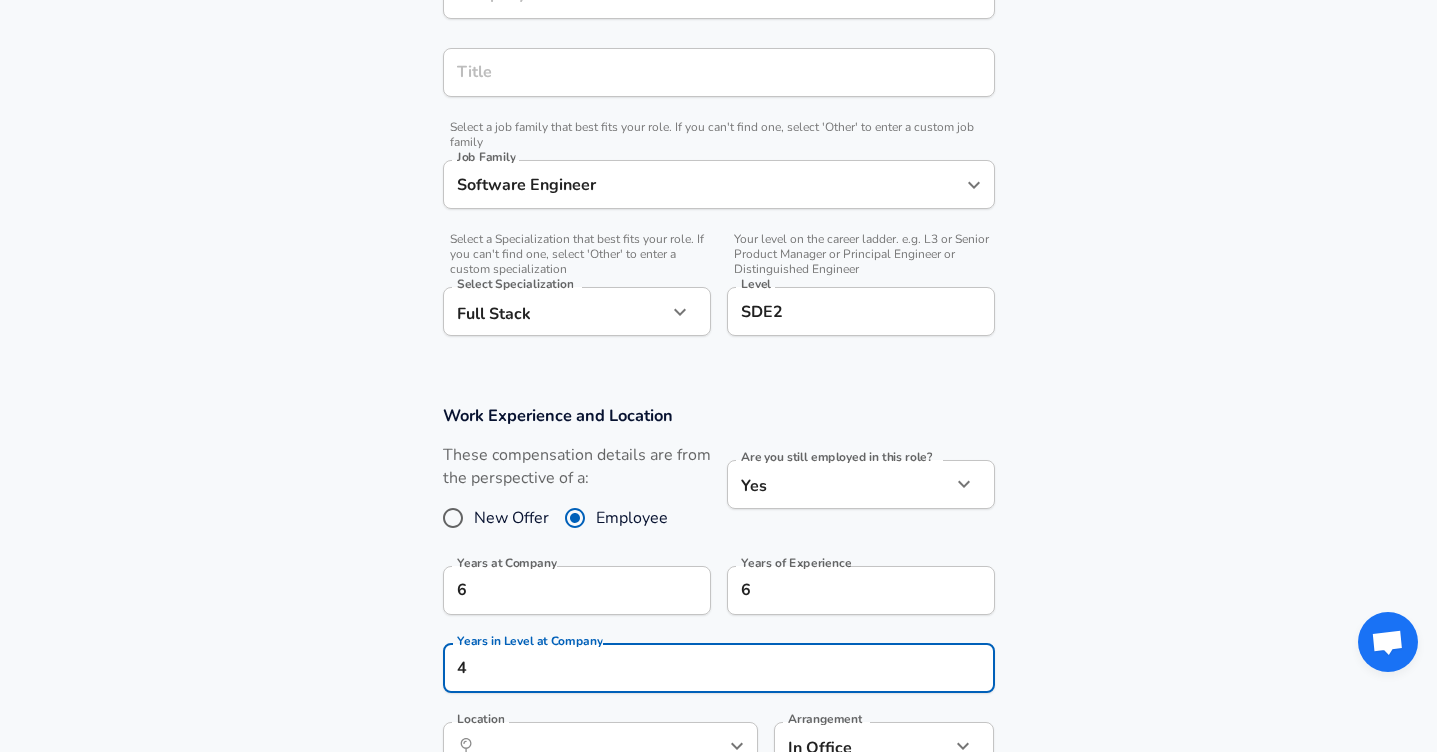 click on "Work Experience and Location These compensation details are from the perspective of a: New Offer Employee Are you still employed in this role? Yes yes Are you still employed in this role? Years at Company 6 Years at Company Years of Experience 6 Years of Experience Years in Level at Company 4 Years in Level at Company Location ​ Location Arrangement In Office office Arrangement" at bounding box center [718, 598] 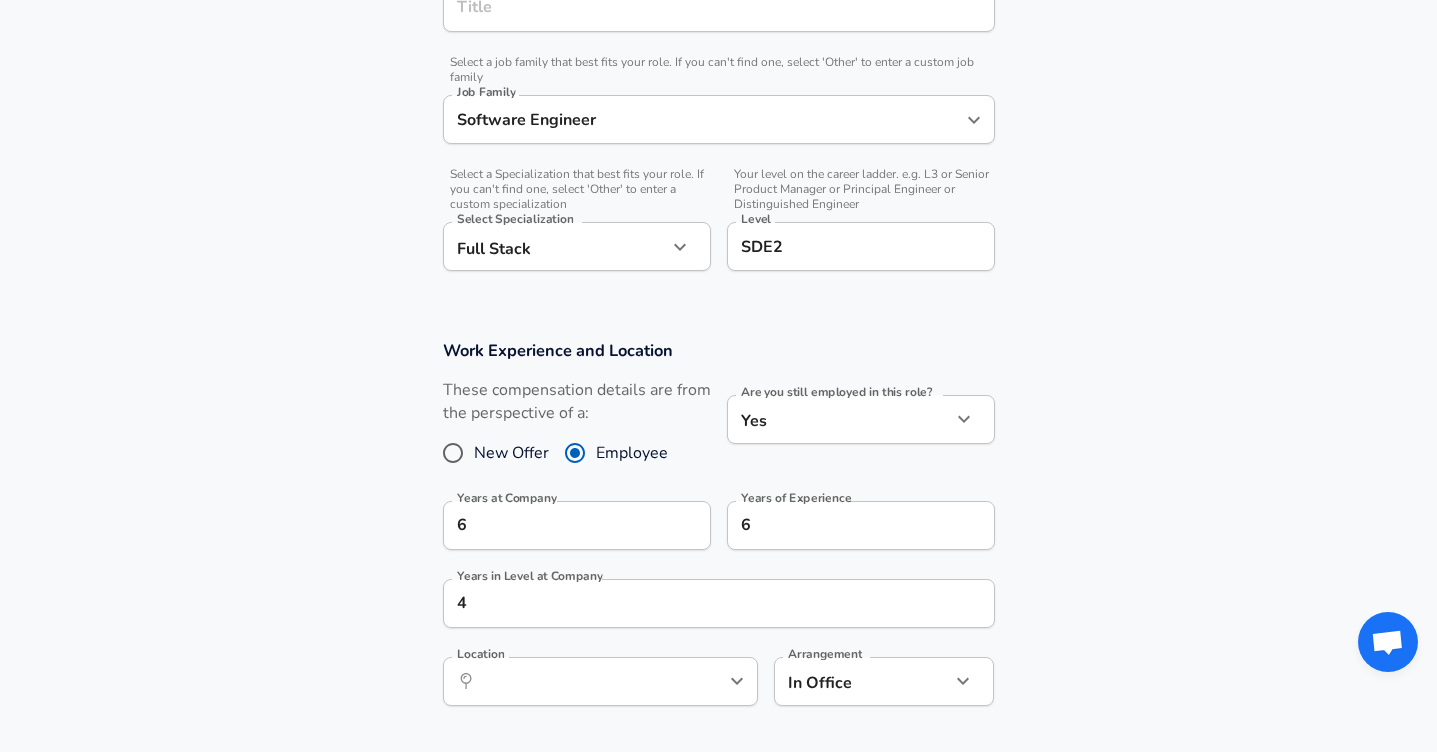 scroll, scrollTop: 598, scrollLeft: 0, axis: vertical 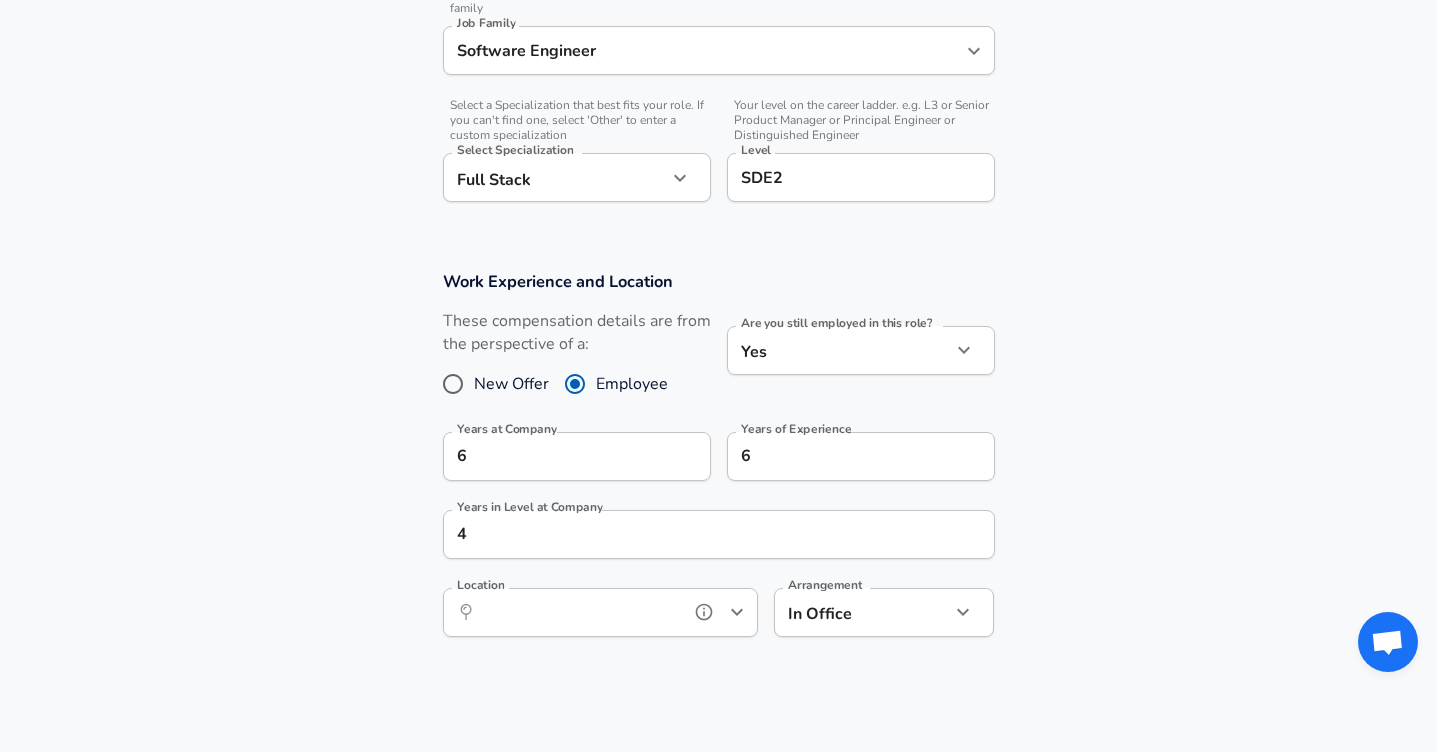 click on "Location" at bounding box center [578, 612] 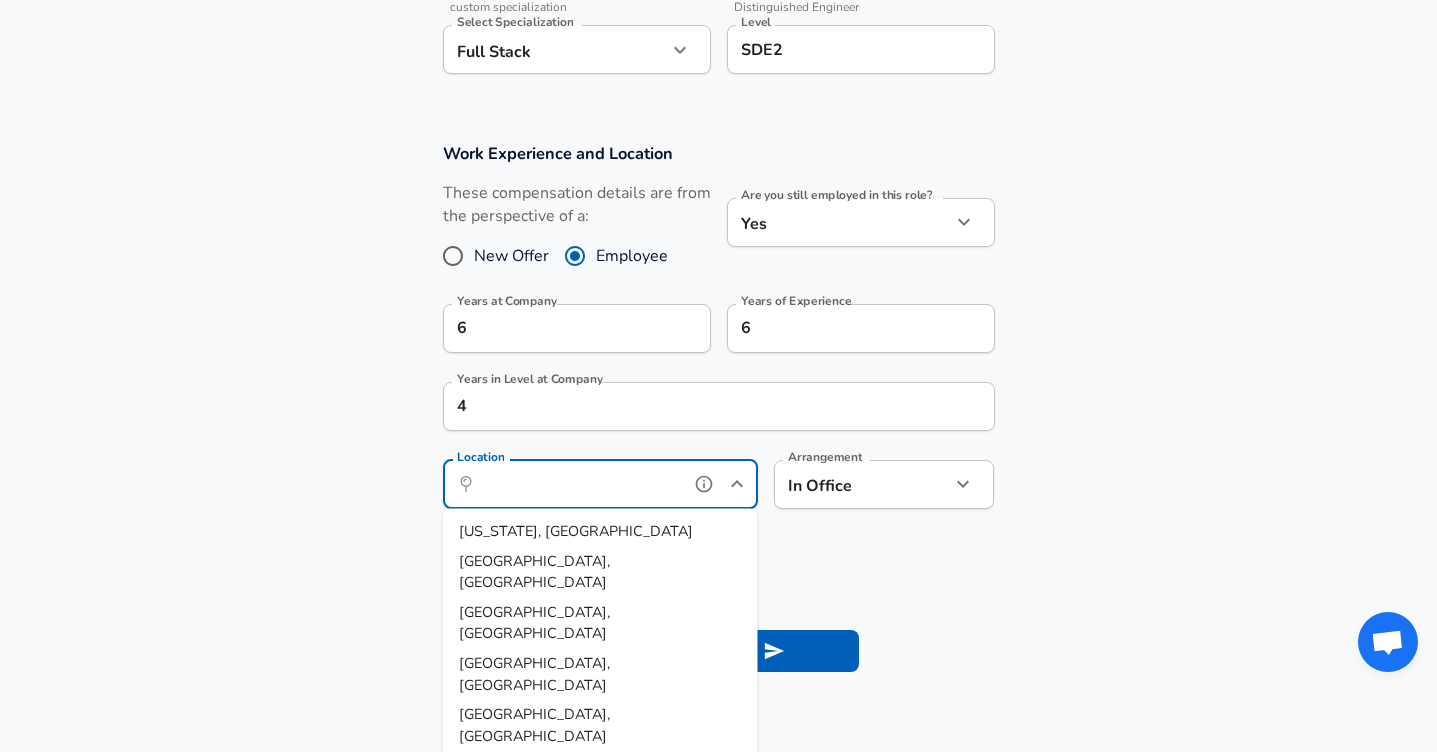 scroll, scrollTop: 773, scrollLeft: 0, axis: vertical 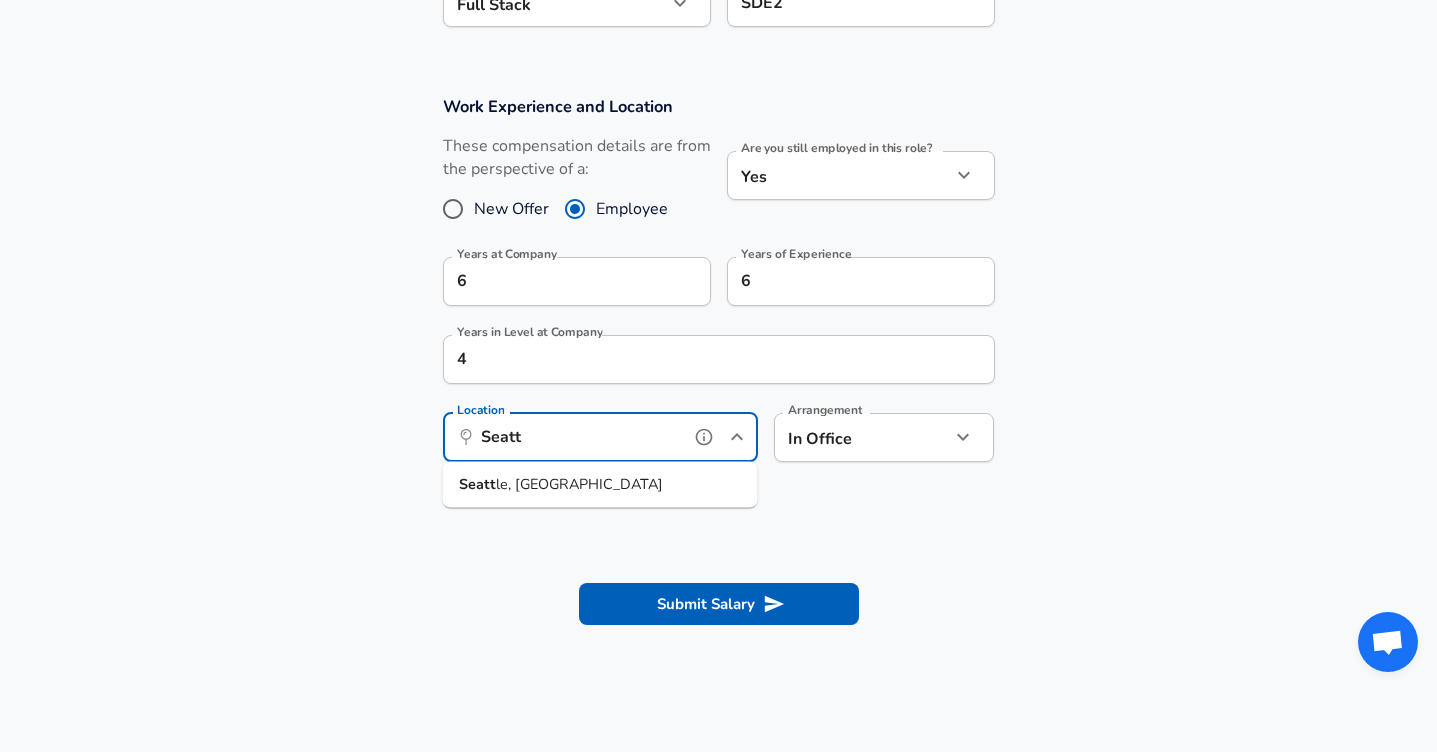 click on "le, [GEOGRAPHIC_DATA]" at bounding box center [579, 484] 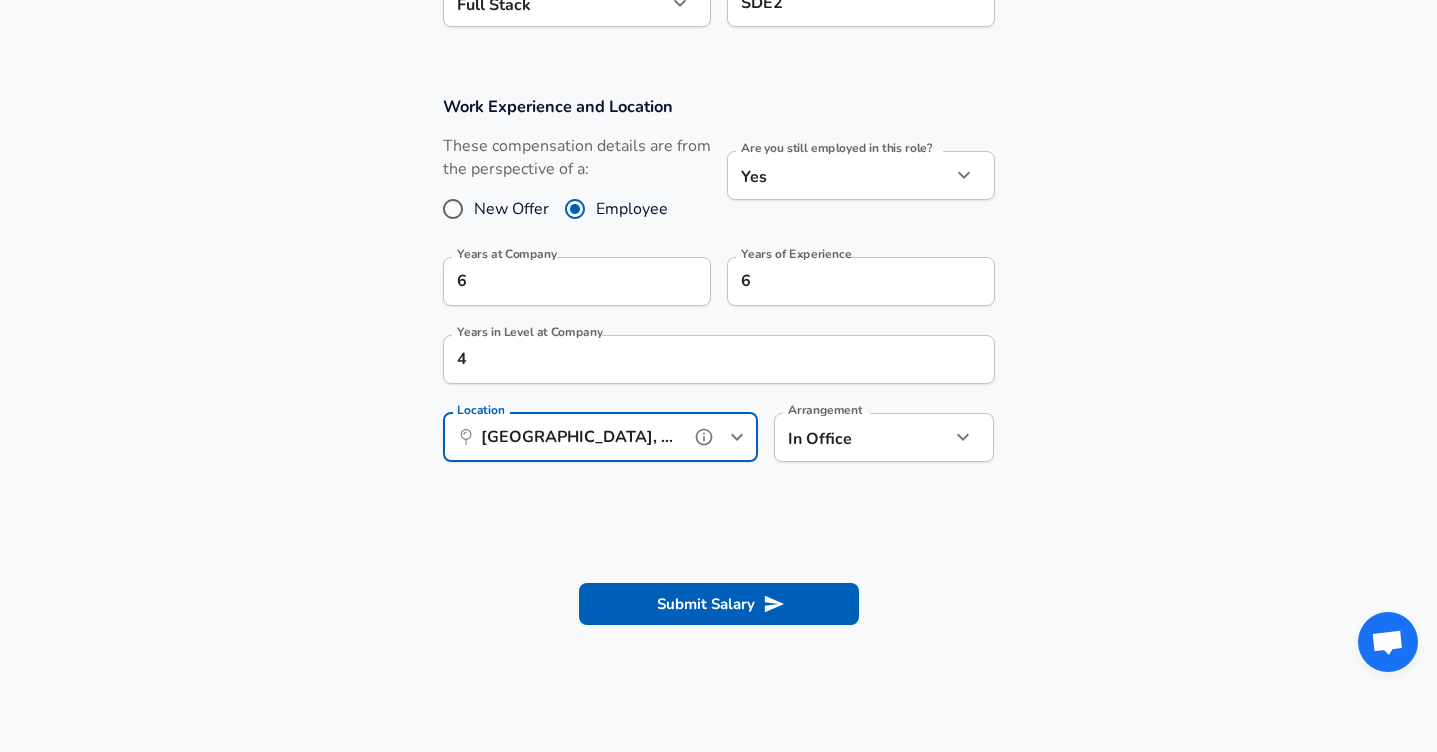 type on "[GEOGRAPHIC_DATA], [GEOGRAPHIC_DATA]" 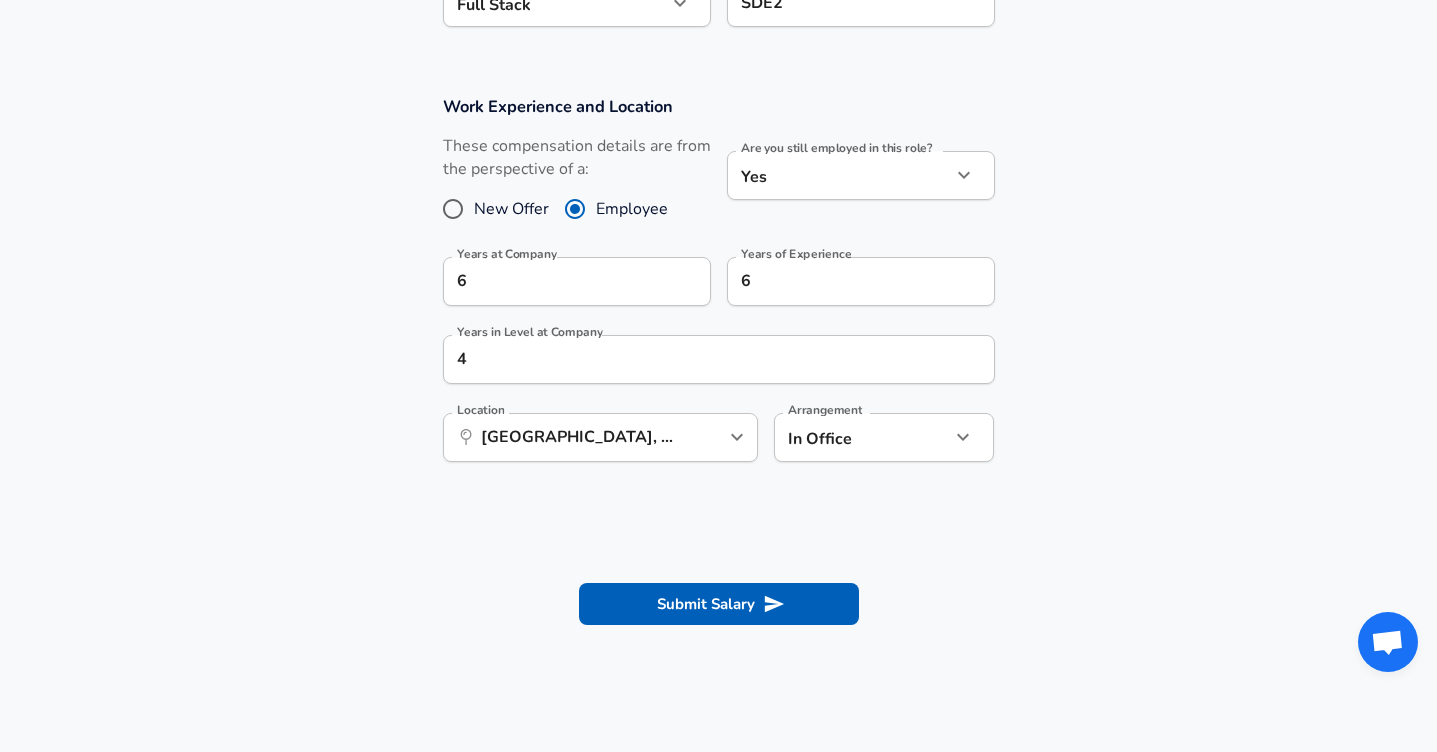 click on "In Office office Arrangement" at bounding box center [884, 437] 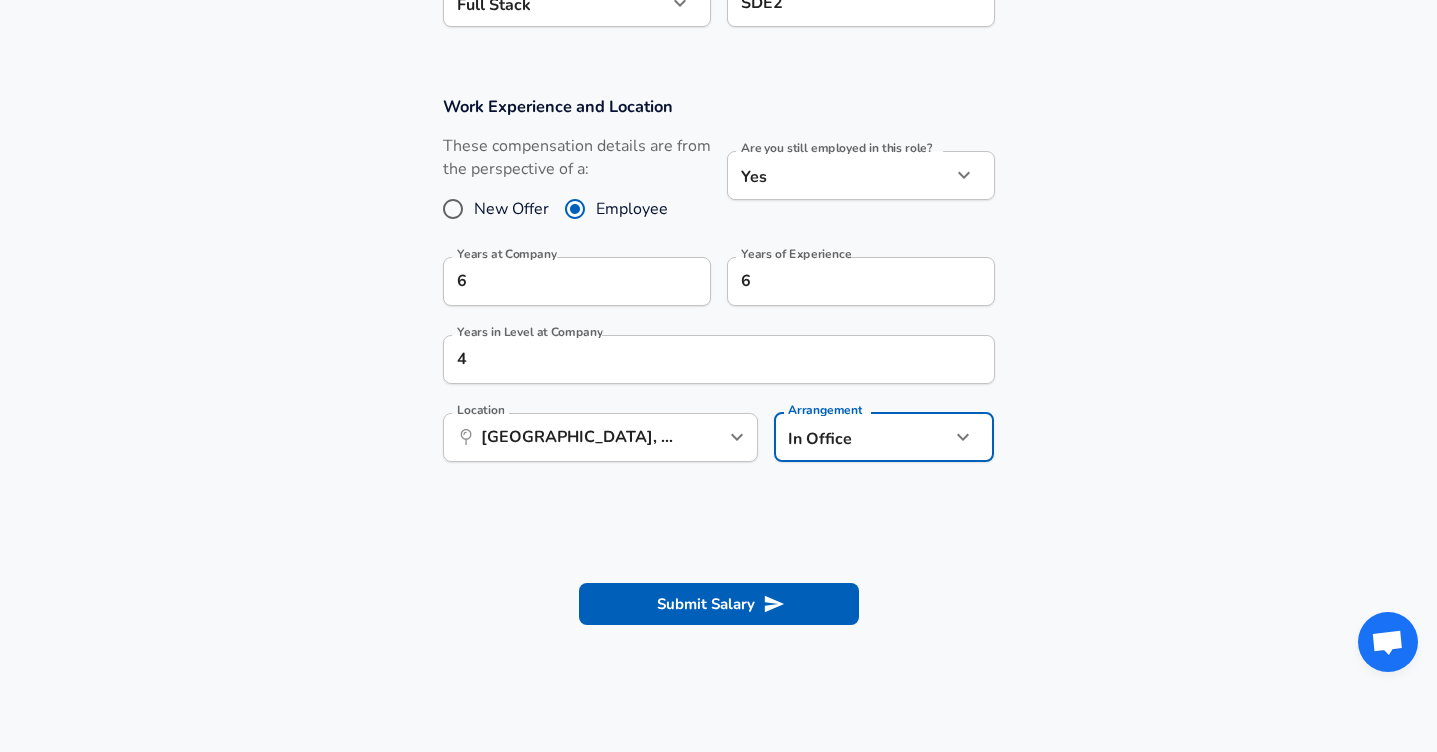 click on "Restart Add Your Salary Upload your offer letter   to verify your submission Enhance Privacy and Anonymity No Automatically hides specific fields until there are enough submissions to safely display the full details.   More Details Based on your submission and the data points that we have already collected, we will automatically hide and anonymize specific fields if there aren't enough data points to remain sufficiently anonymous. Company & Title Information Company Company Title Title   Select a job family that best fits your role. If you can't find one, select 'Other' to enter a custom job family Job Family Software Engineer Job Family   Select a Specialization that best fits your role. If you can't find one, select 'Other' to enter a custom specialization Select Specialization Full Stack Full Stack Select Specialization   Your level on the career ladder. e.g. L3 or Senior Product Manager or Principal Engineer or Distinguished Engineer Level SDE2 Level Work Experience and Location New Offer Employee Yes yes" at bounding box center [718, -397] 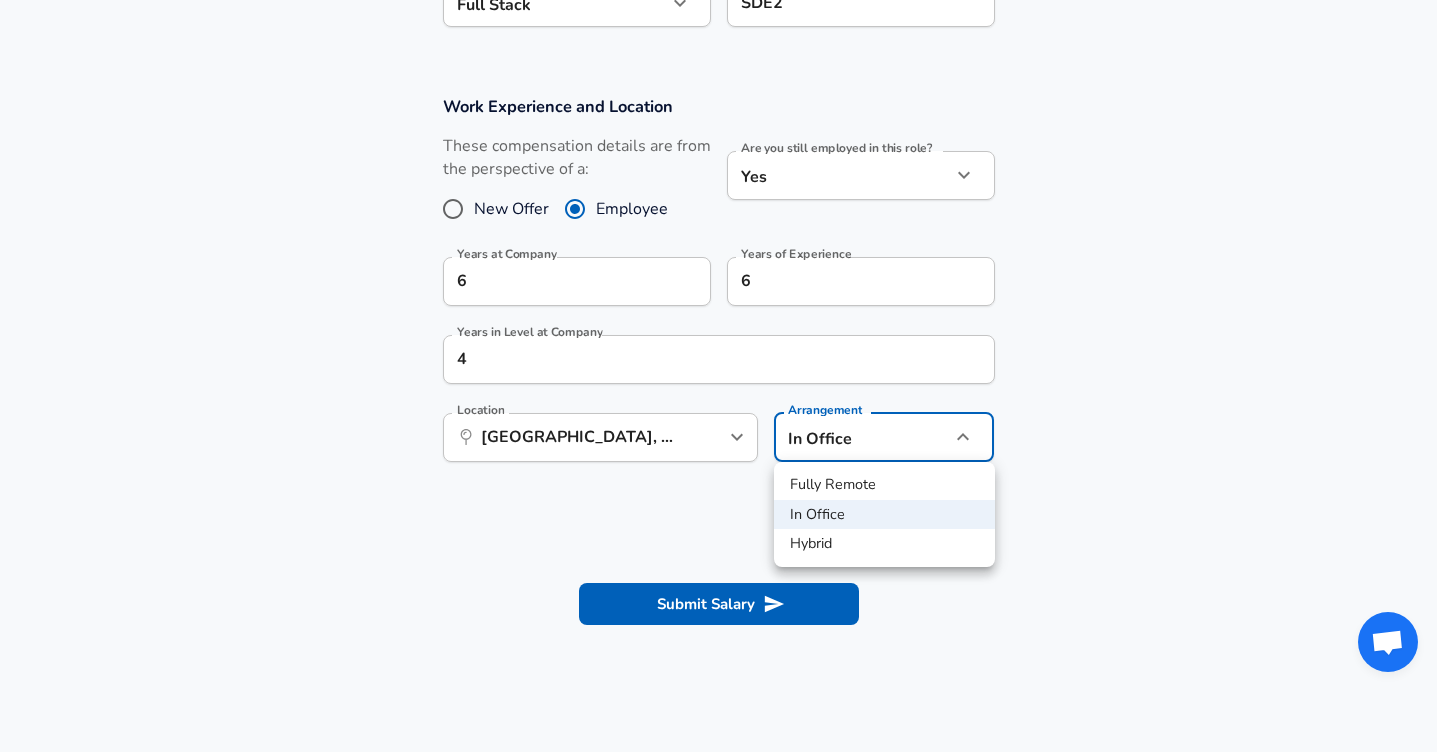 click on "Fully Remote" at bounding box center [884, 485] 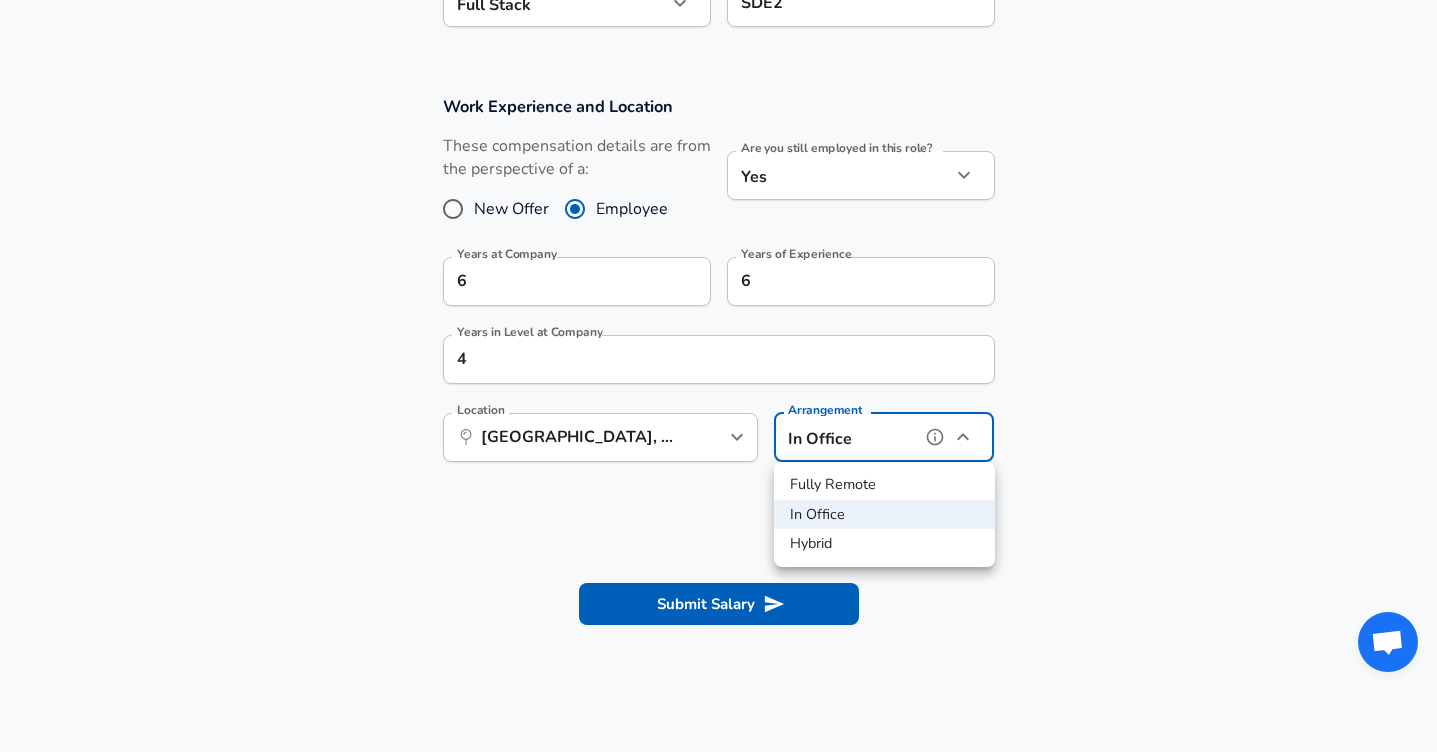 type on "remote" 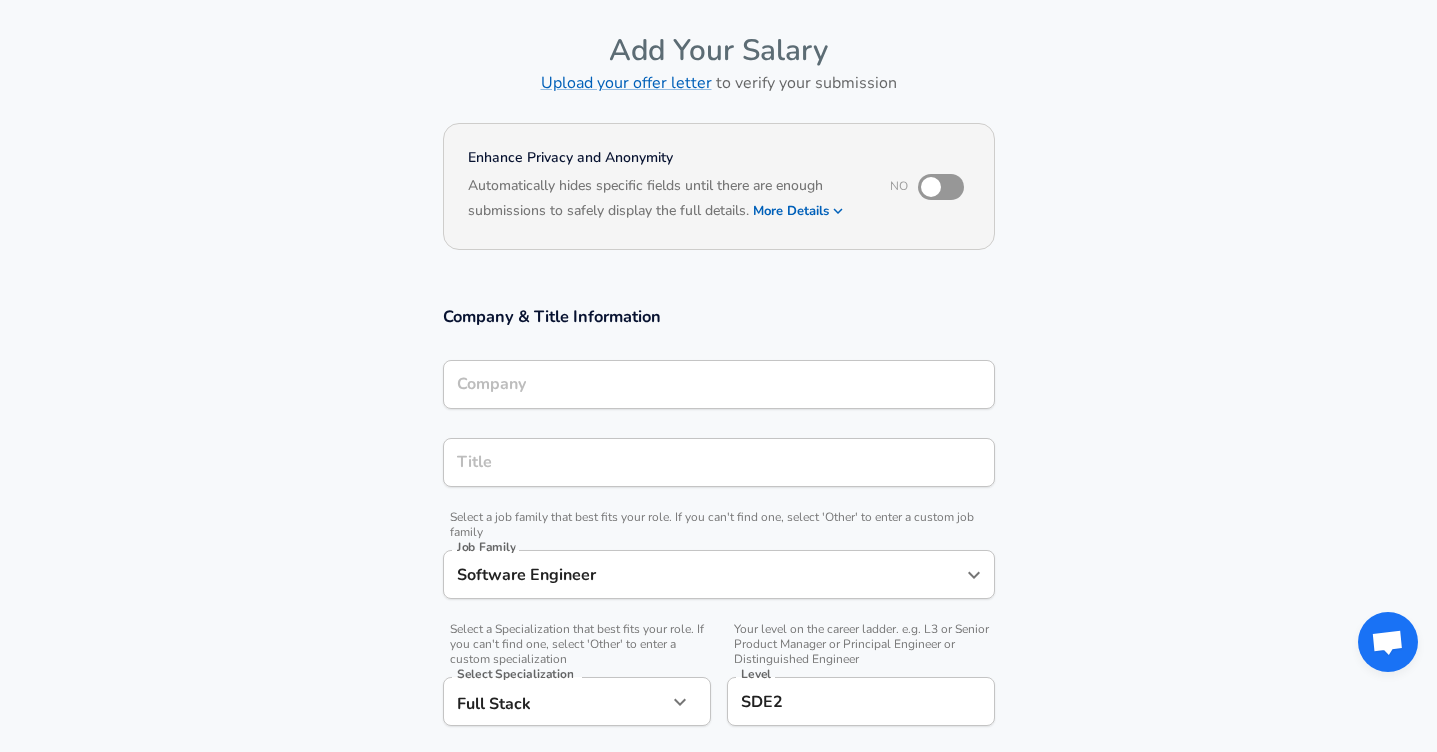 scroll, scrollTop: 0, scrollLeft: 0, axis: both 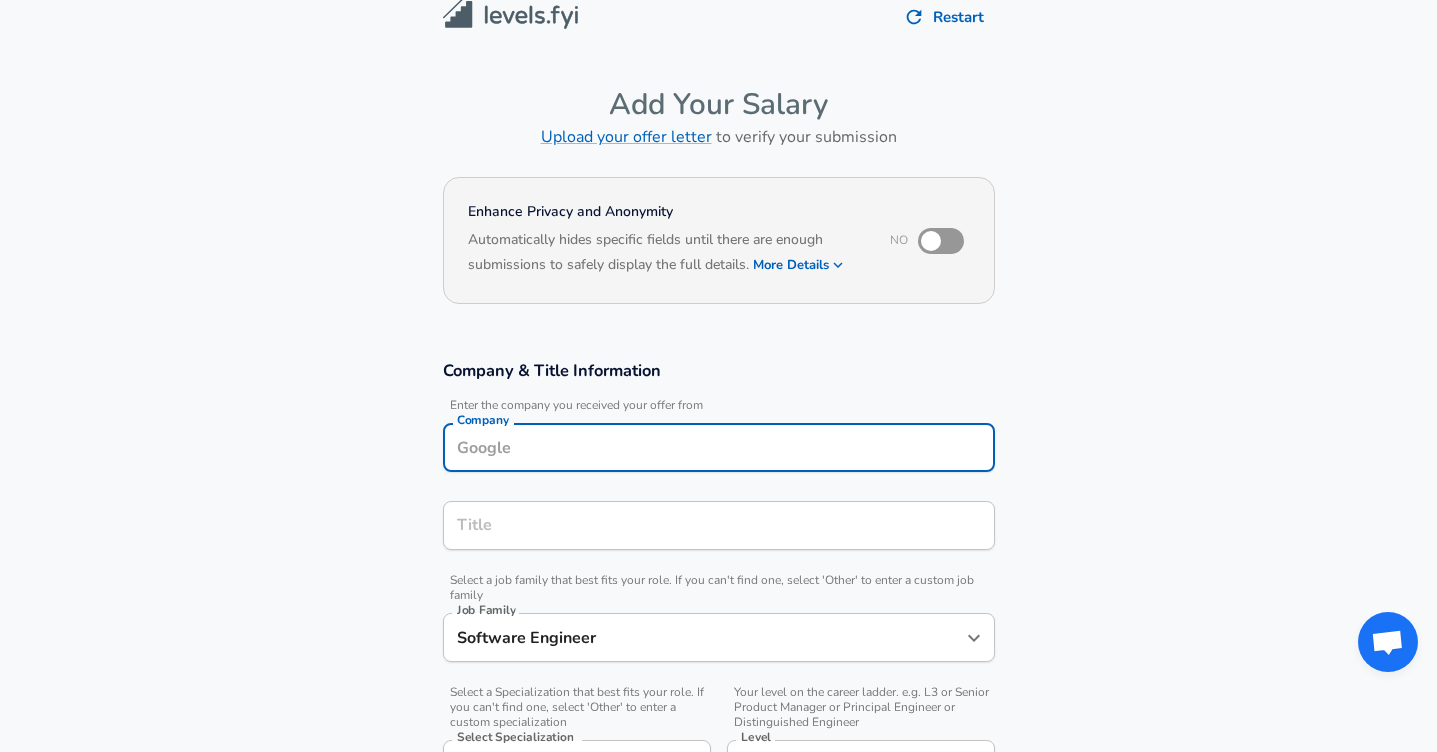 click on "Company Company" at bounding box center (719, 450) 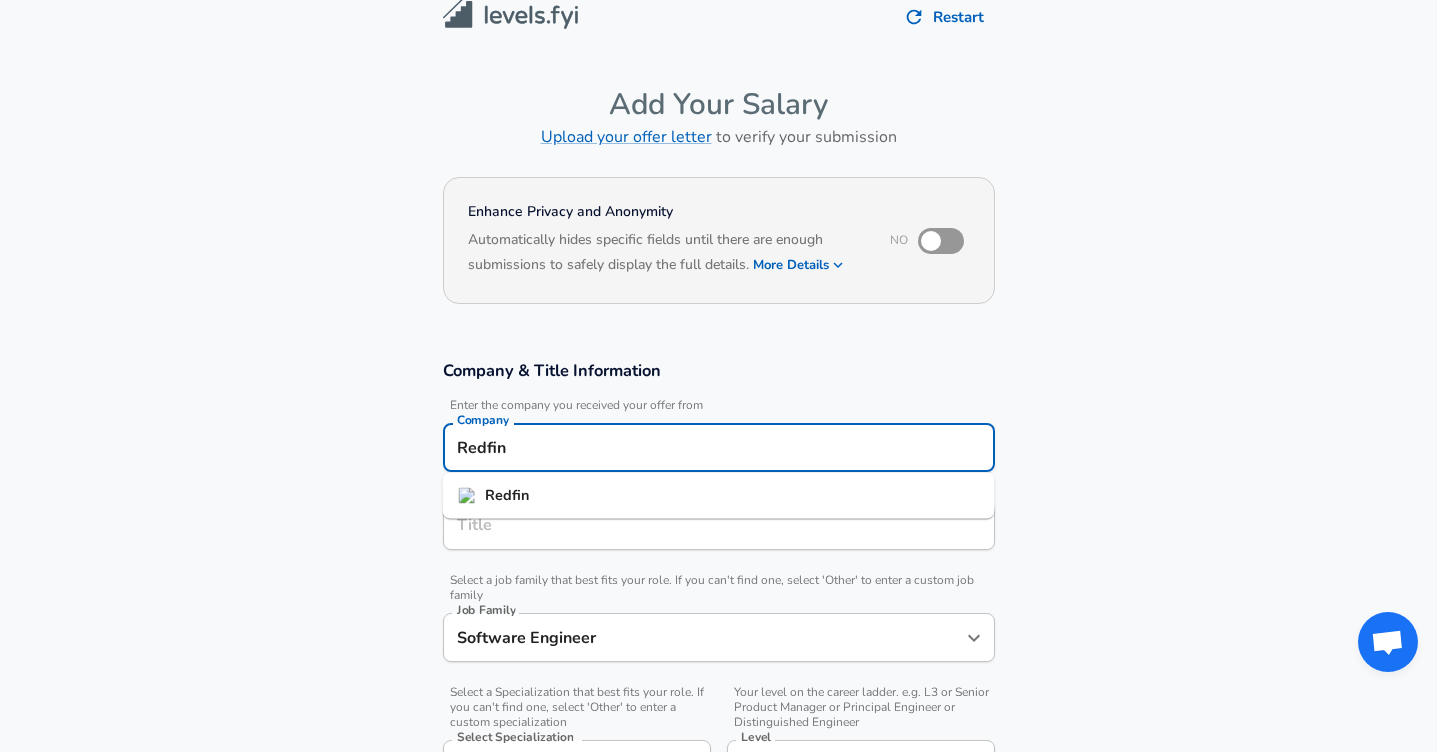 click on "Redfin" at bounding box center [719, 496] 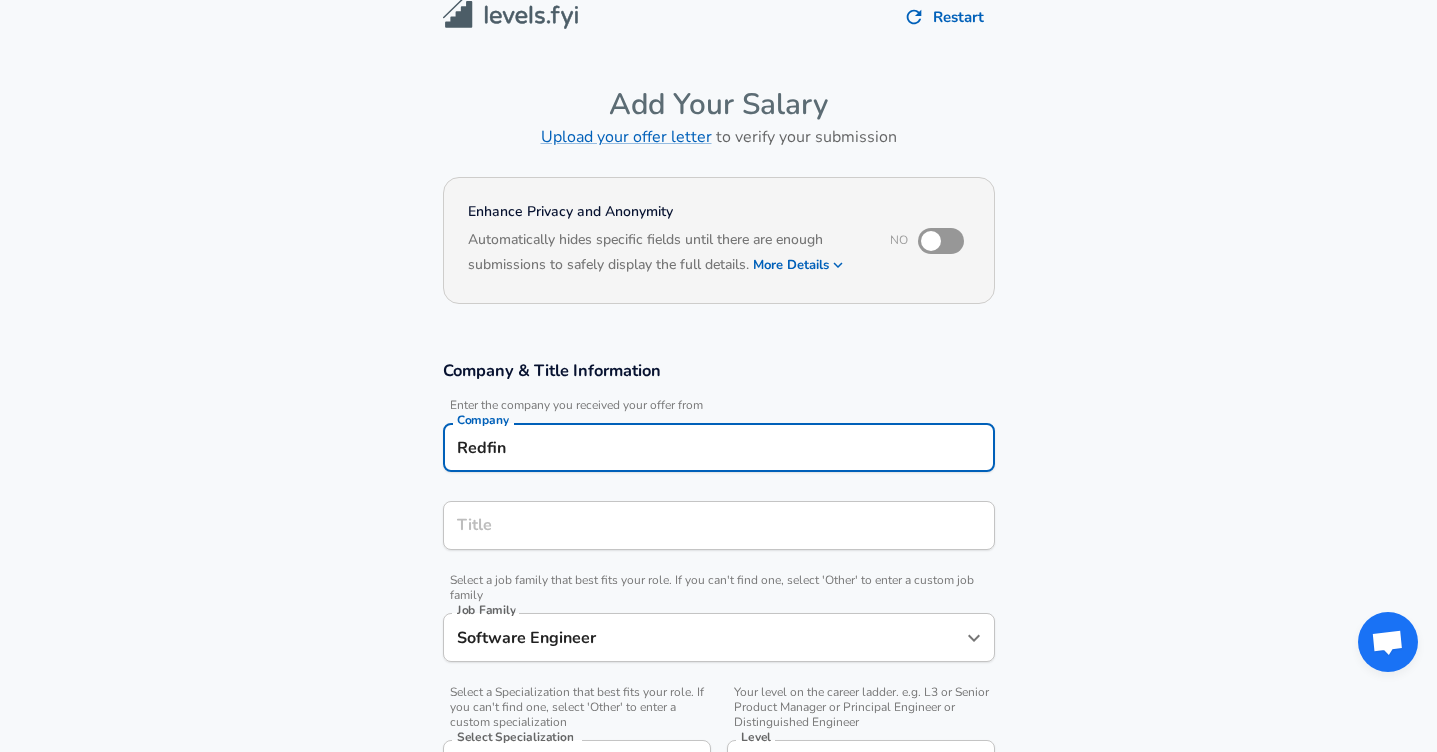 click on "Title" at bounding box center [719, 525] 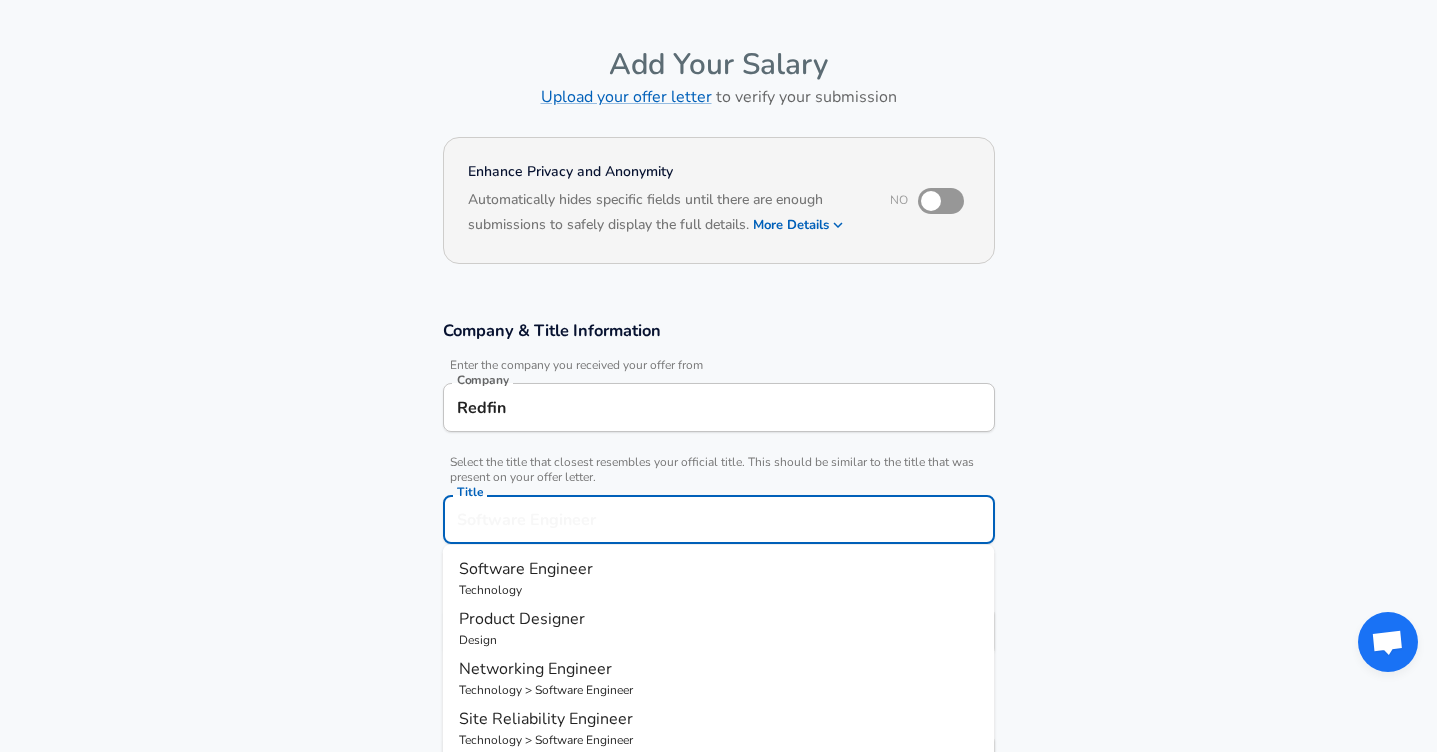 click on "Technology" at bounding box center [719, 590] 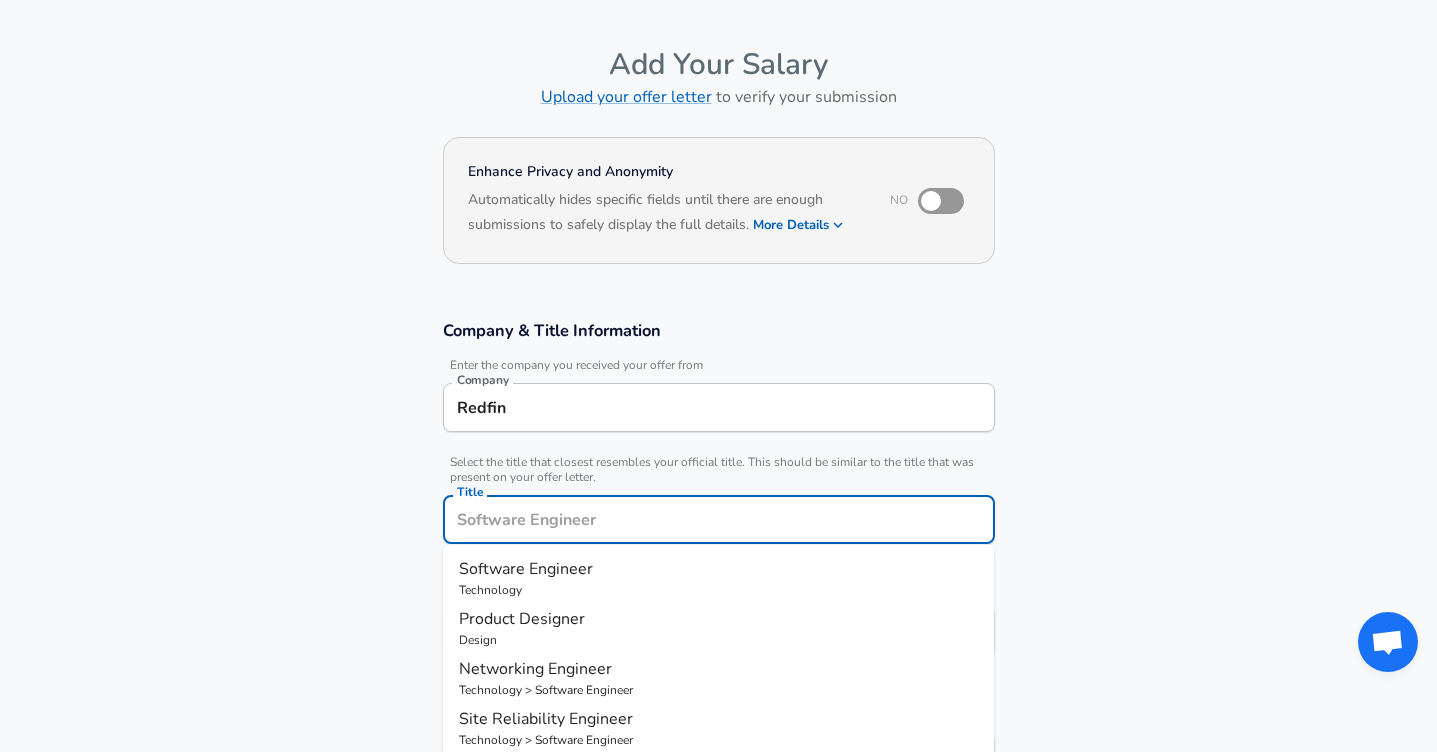 type on "Software Engineer" 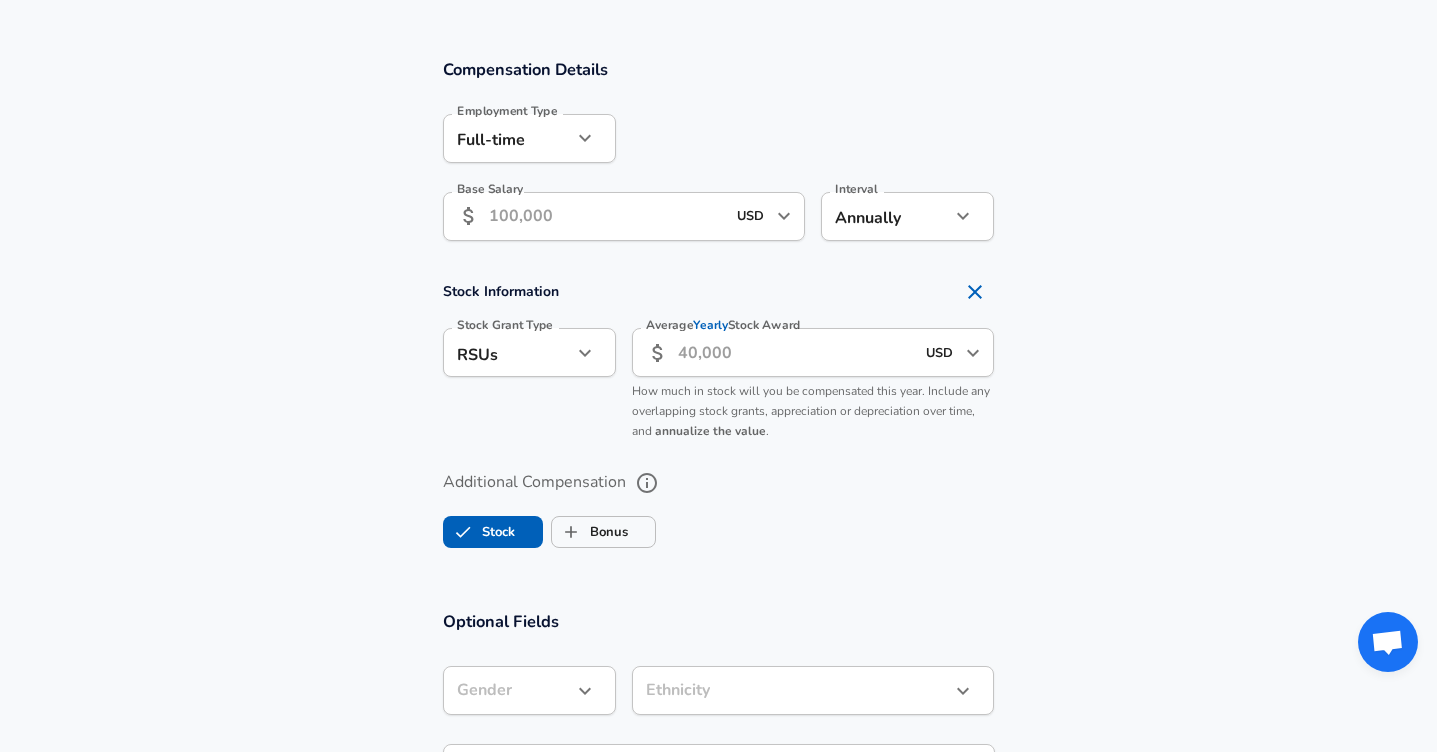 scroll, scrollTop: 1283, scrollLeft: 0, axis: vertical 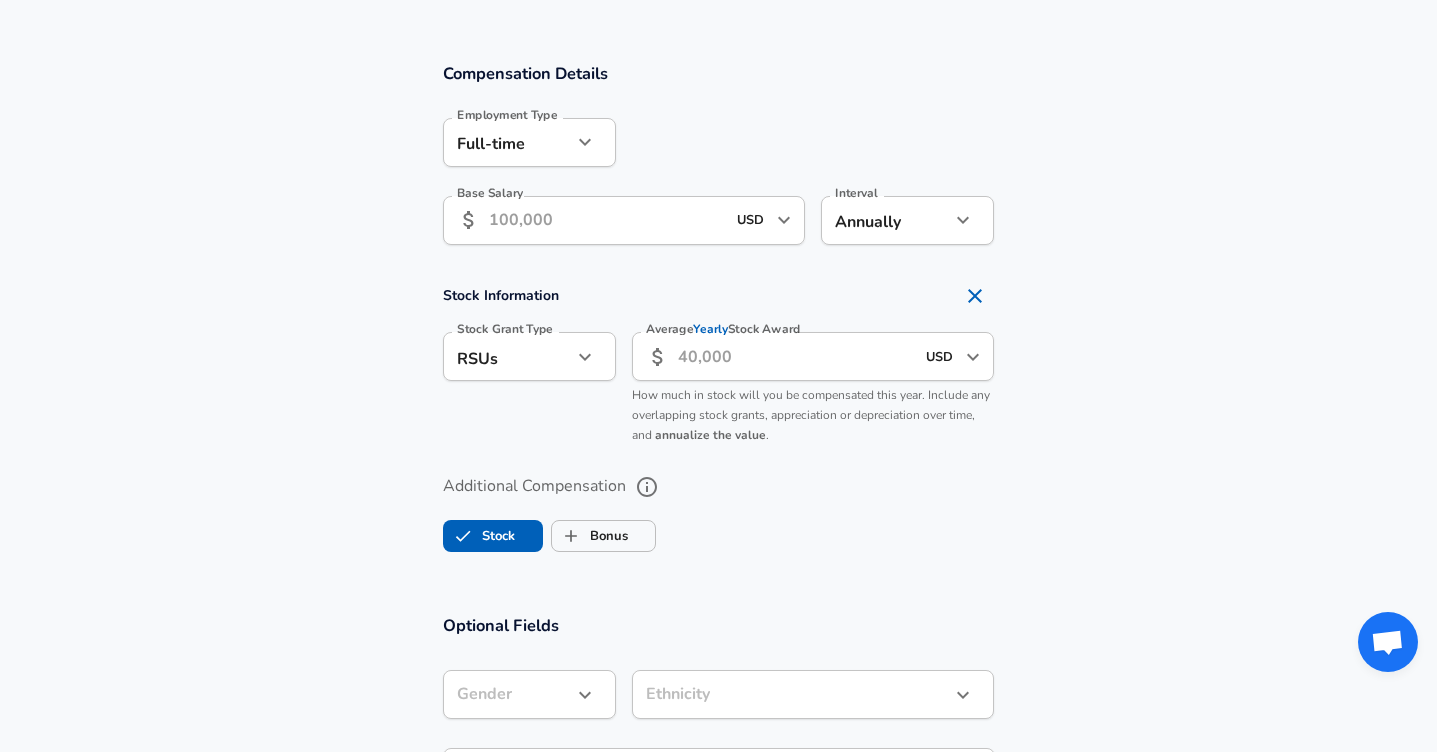 click on "Base Salary" at bounding box center (607, 220) 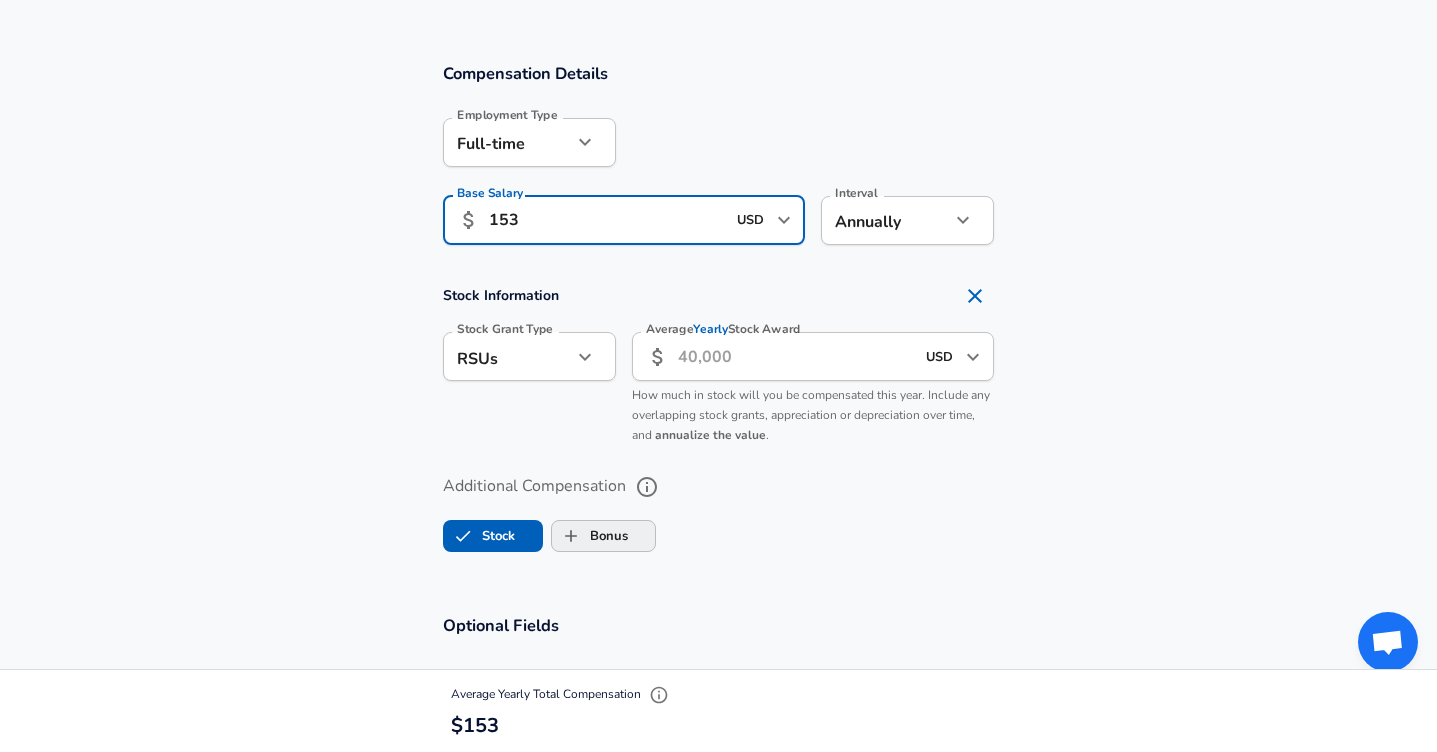 type on "153" 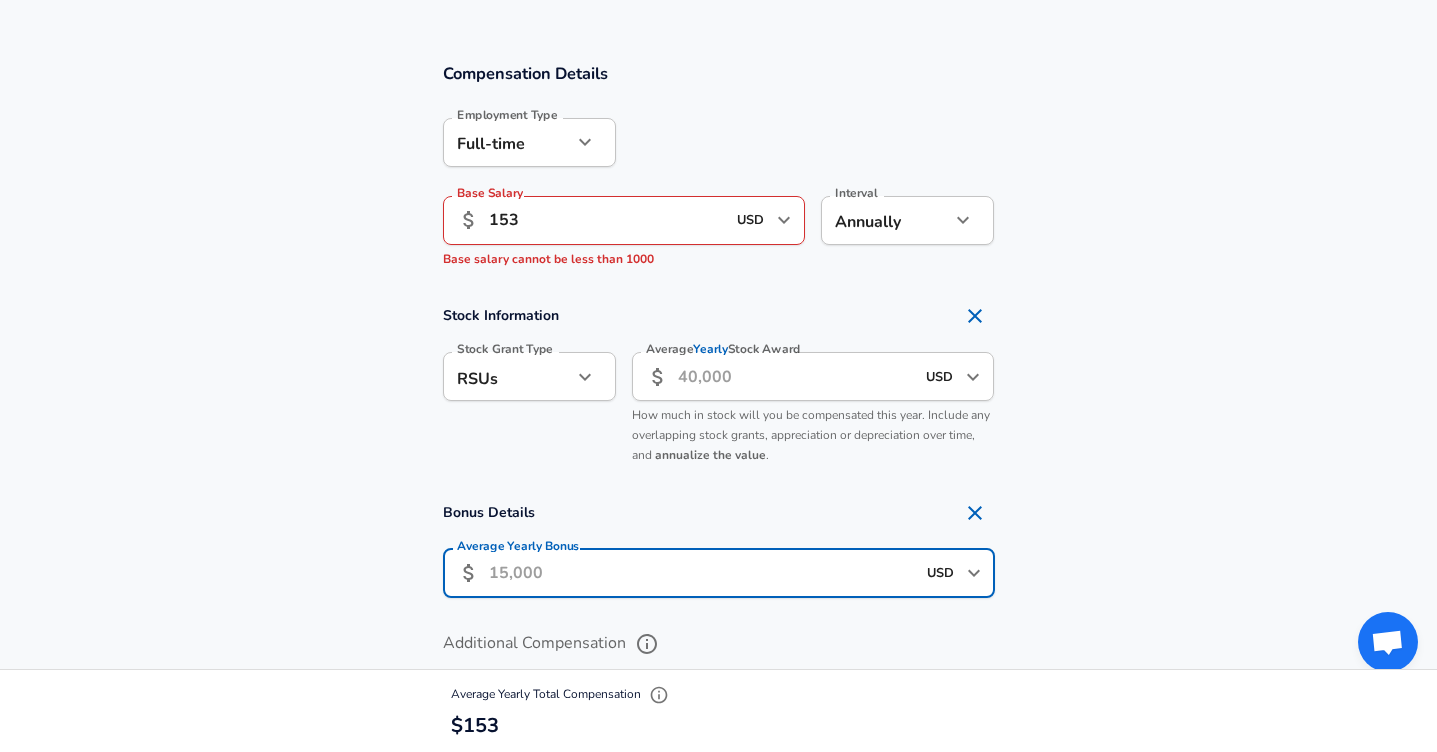 click on "Average Yearly Bonus" at bounding box center [702, 573] 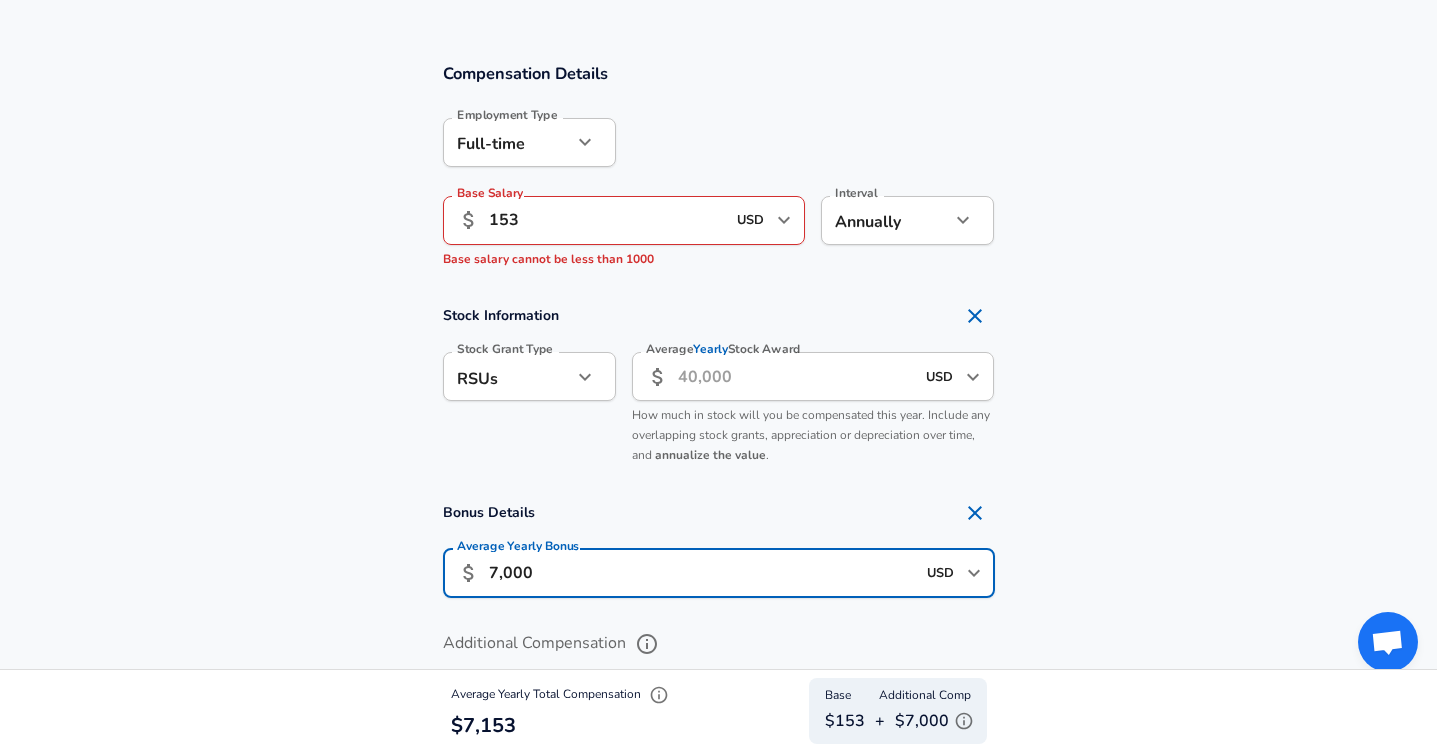 drag, startPoint x: 544, startPoint y: 577, endPoint x: 452, endPoint y: 561, distance: 93.38094 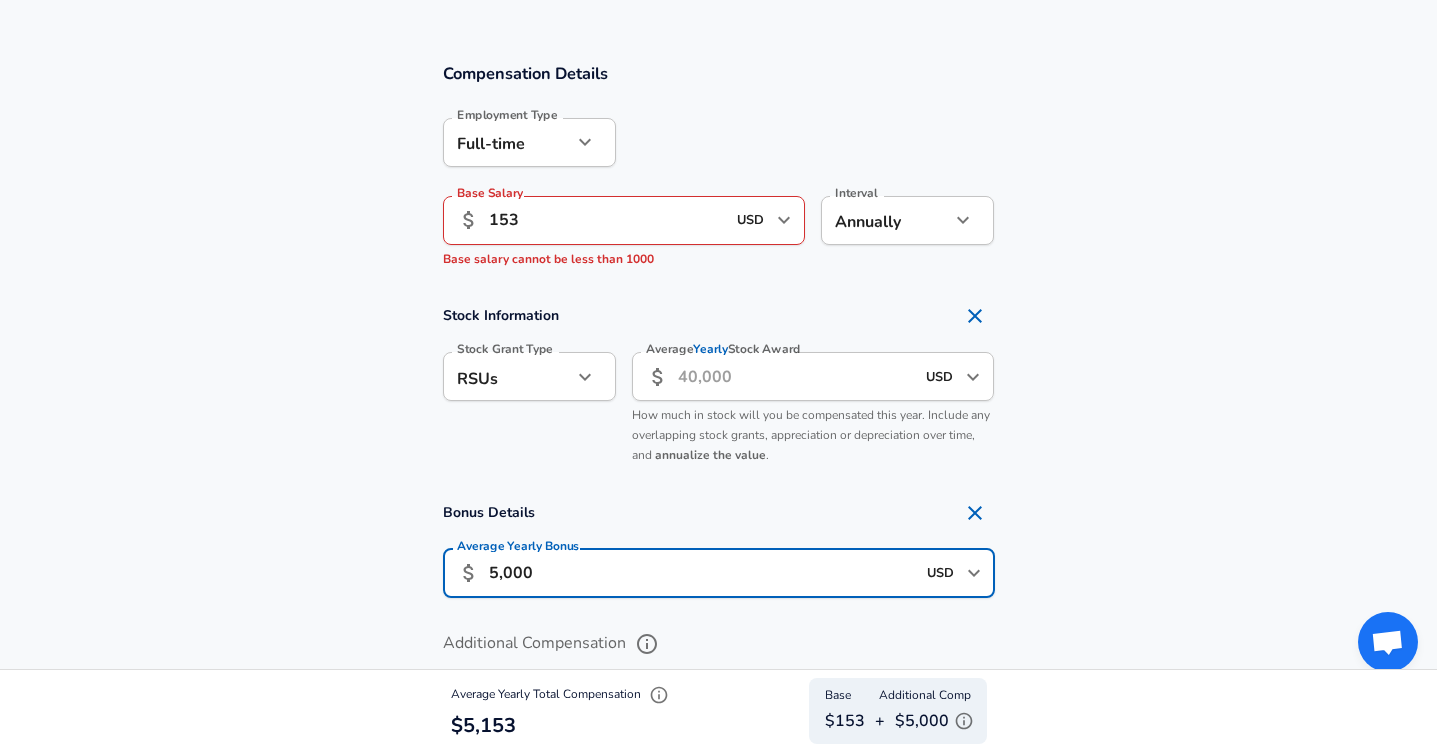 type on "5,000" 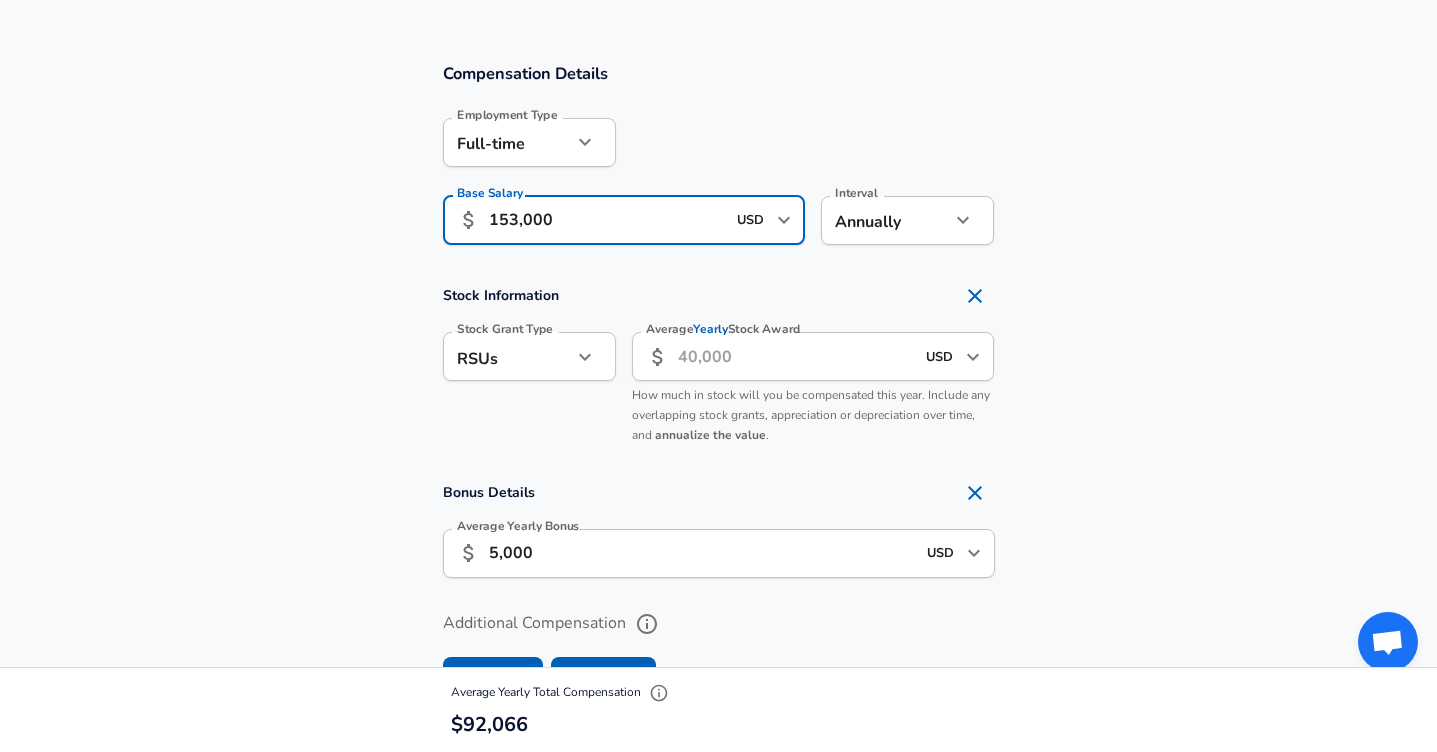 type on "153,000" 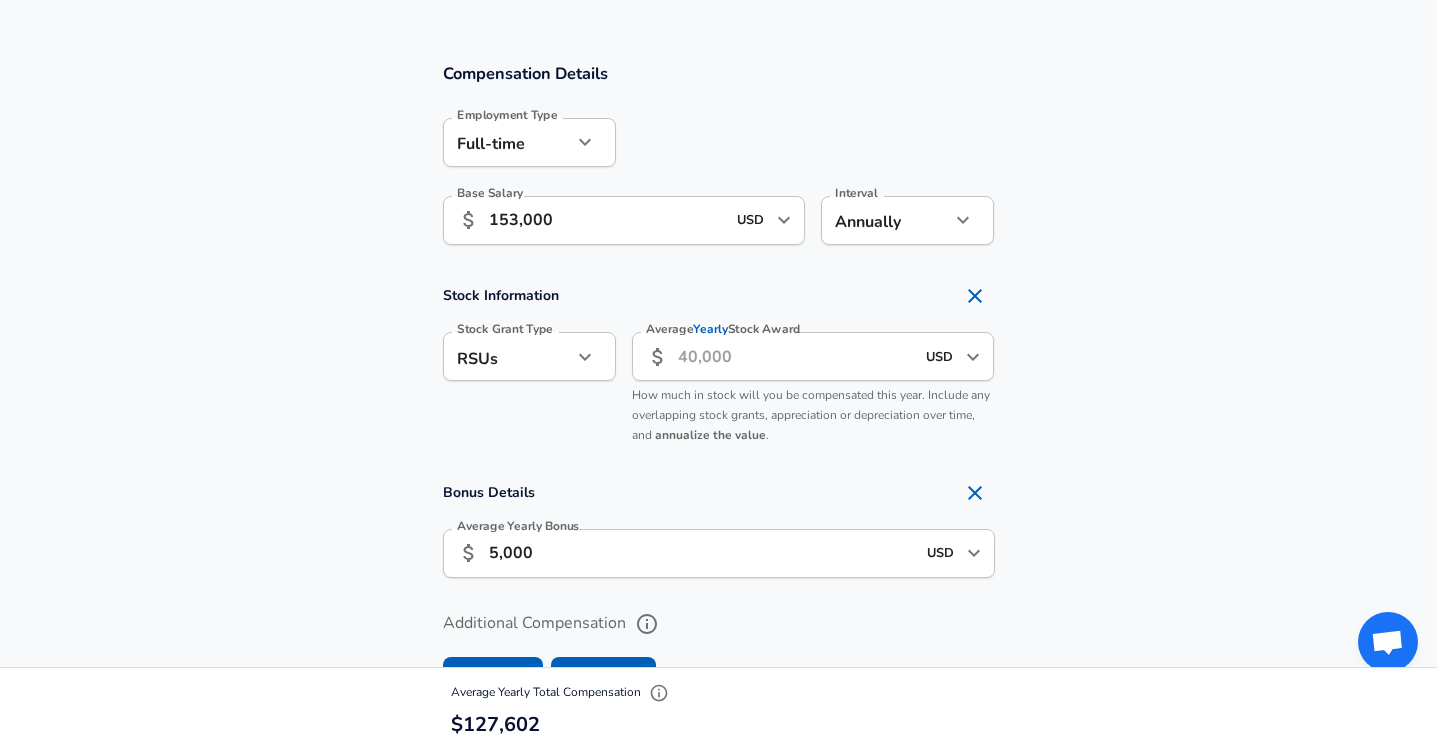 click on "Compensation Details Employment Type [DEMOGRAPHIC_DATA] full_time Employment Type Base Salary ​ 153,000 USD ​ Base Salary Interval Annually yearly Interval" at bounding box center (718, 160) 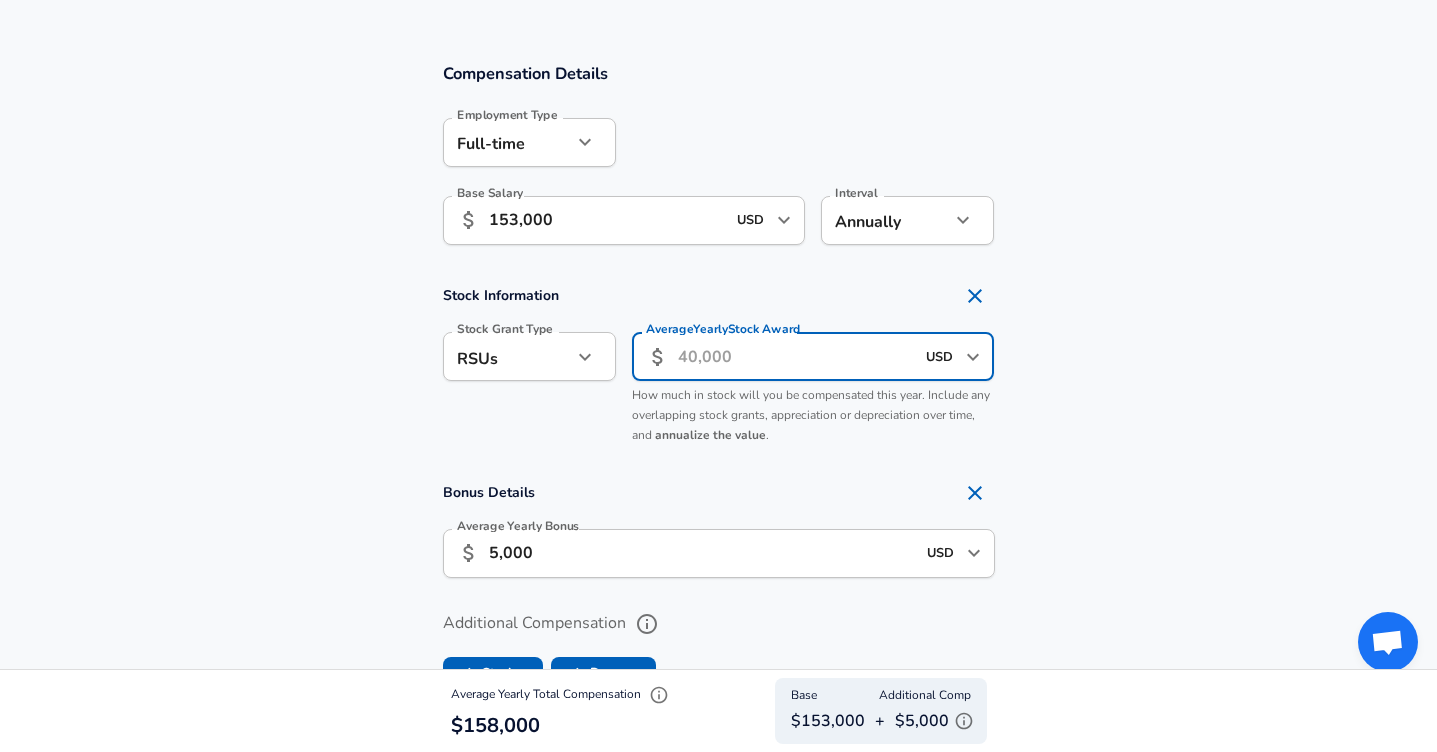 click on "Average  Yearly  Stock Award" at bounding box center (796, 356) 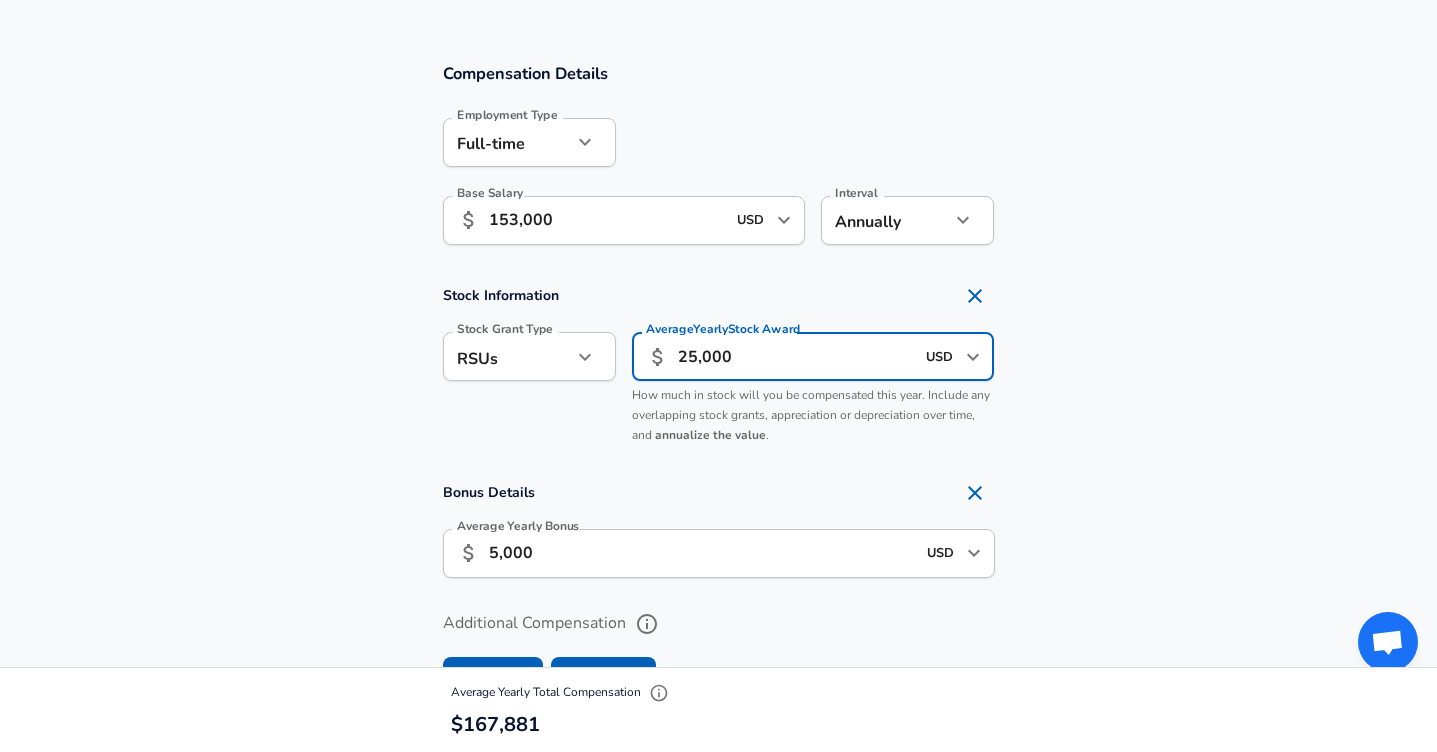 type on "25,000" 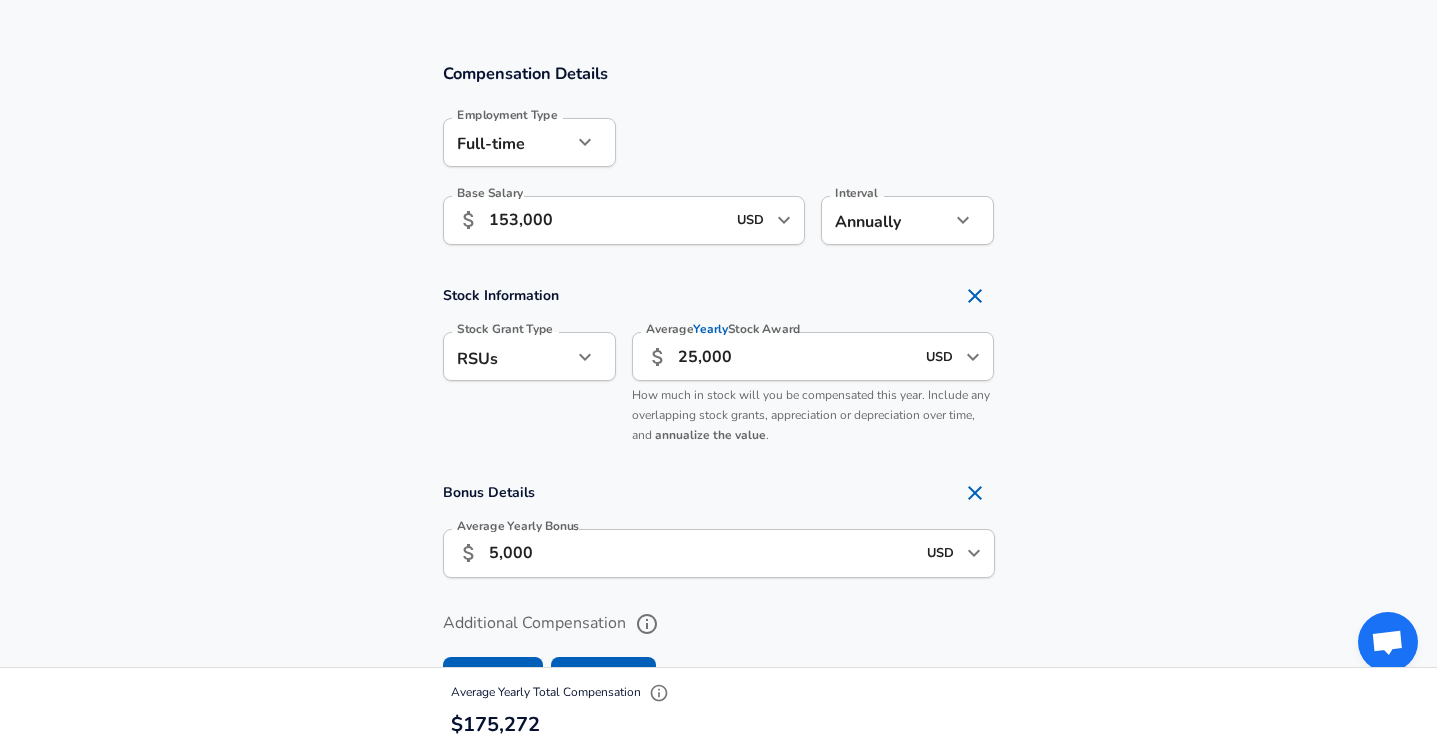 click on "Stock Information  Stock Grant Type RSUs stock Stock Grant Type Average  Yearly  Stock Award ​ 25,000 USD ​ Average  Yearly  Stock Award   How much in stock will you be compensated this year. Include any overlapping stock grants, appreciation or depreciation over time, and   annualize the value ." at bounding box center (718, 365) 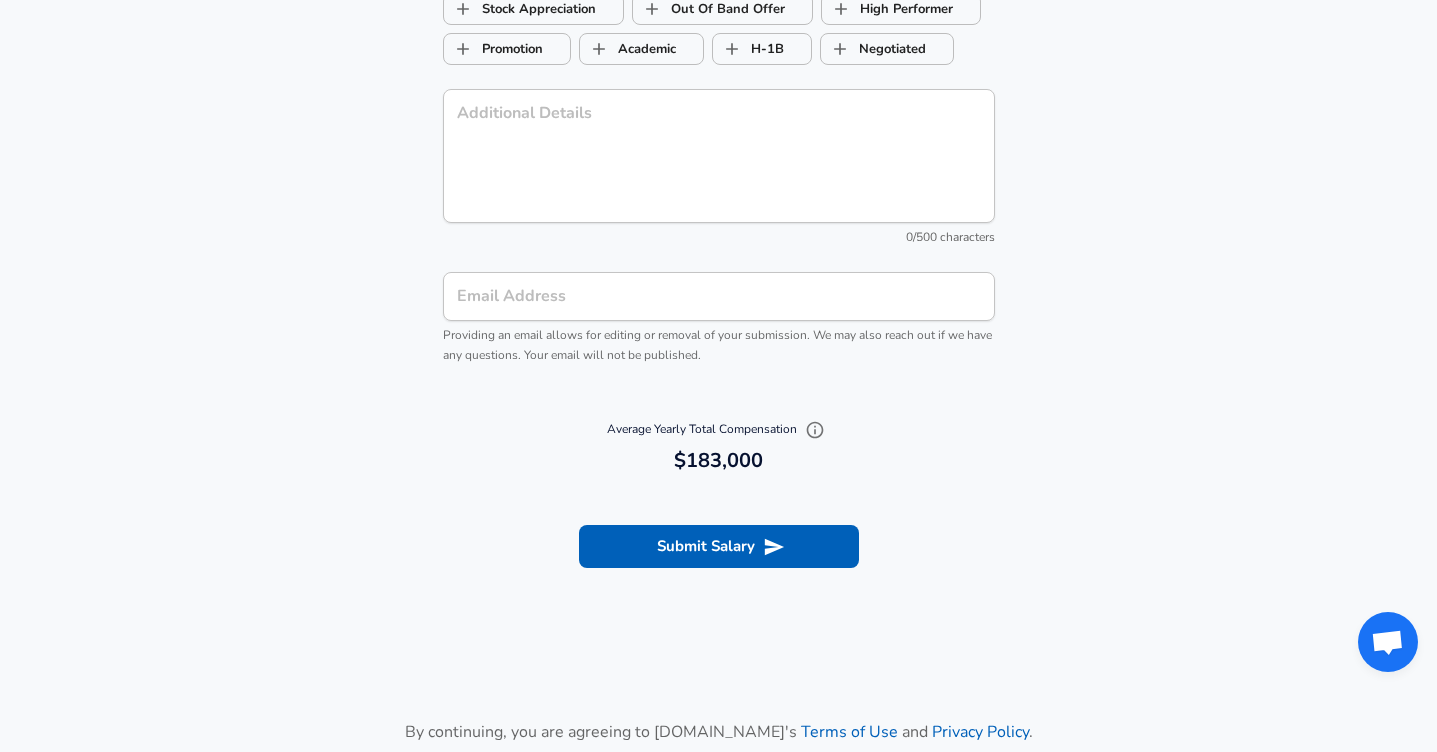 scroll, scrollTop: 2312, scrollLeft: 0, axis: vertical 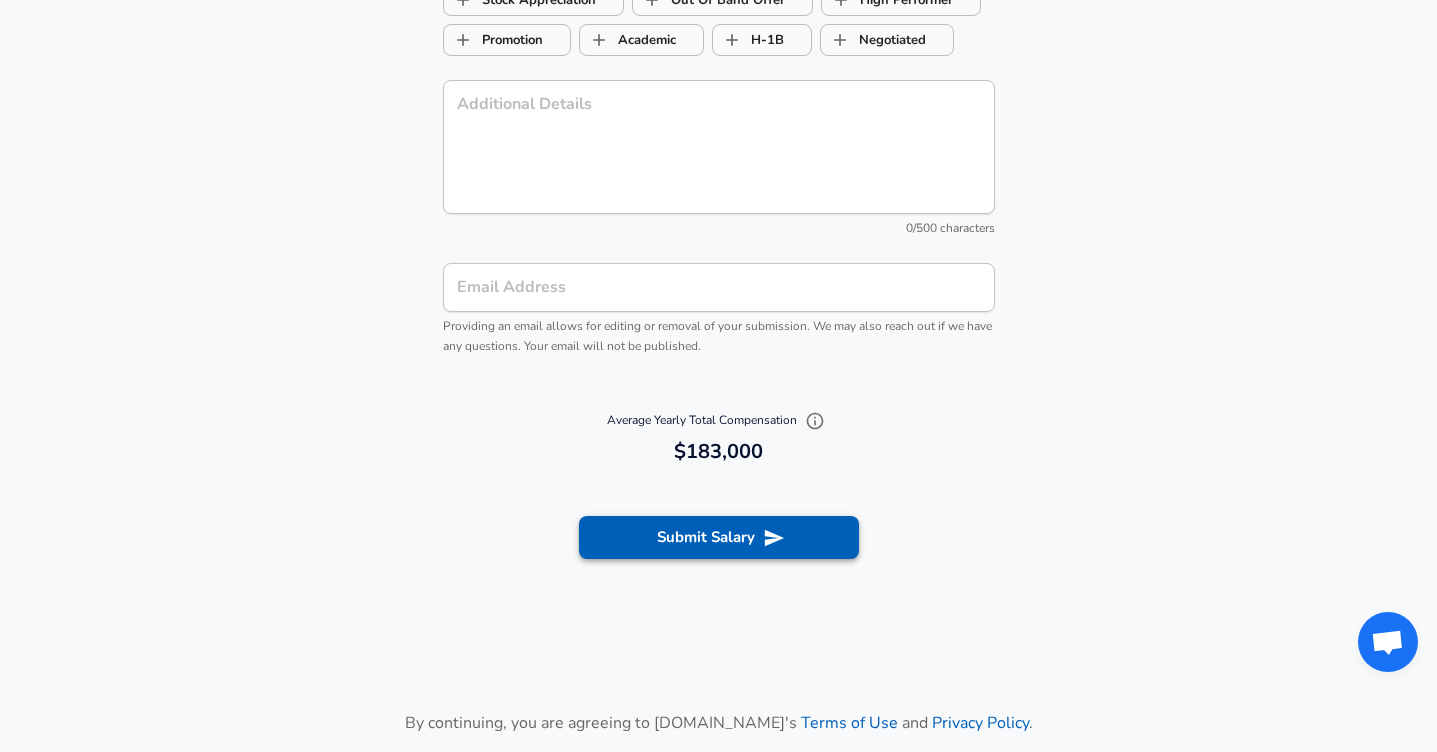 click on "Submit Salary" at bounding box center [719, 537] 